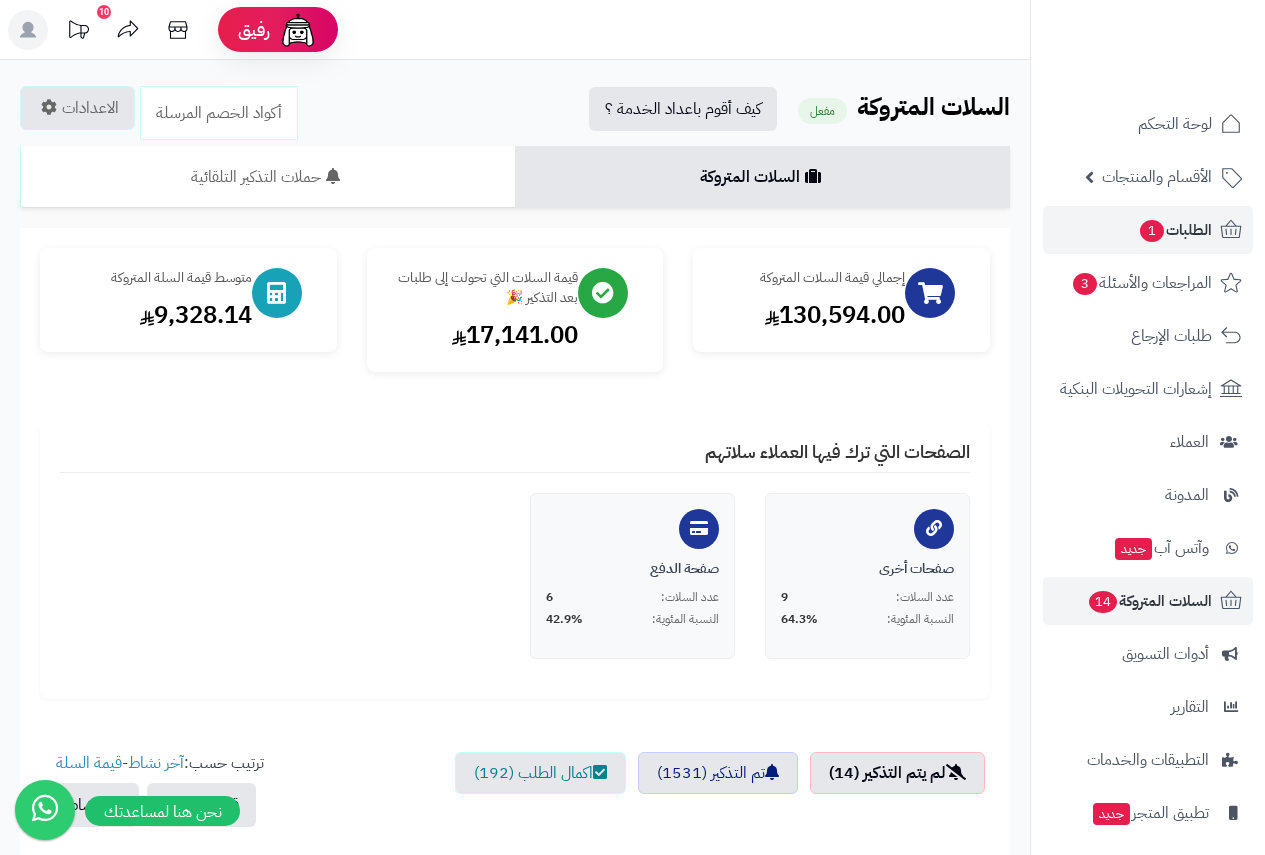 scroll, scrollTop: 0, scrollLeft: 0, axis: both 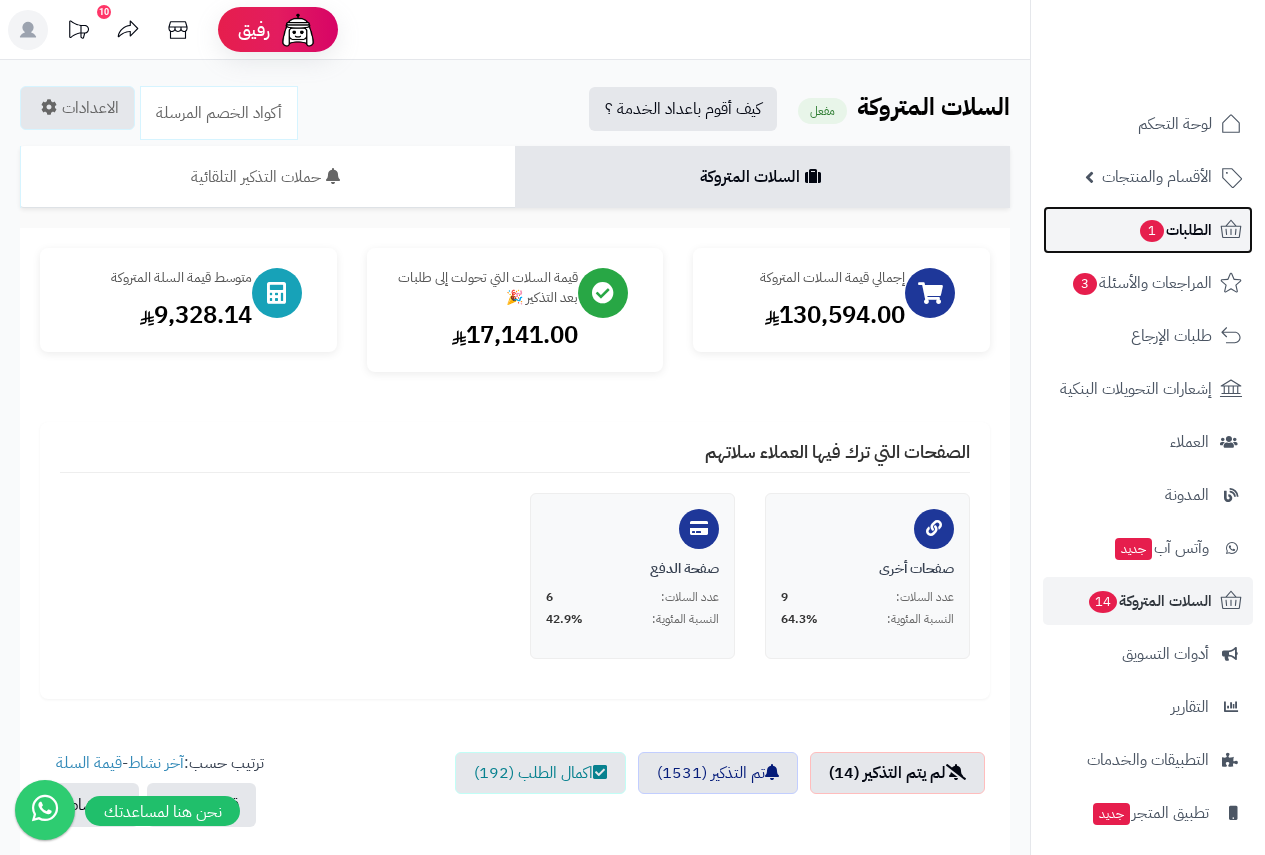 click on "الطلبات  1" at bounding box center [1175, 230] 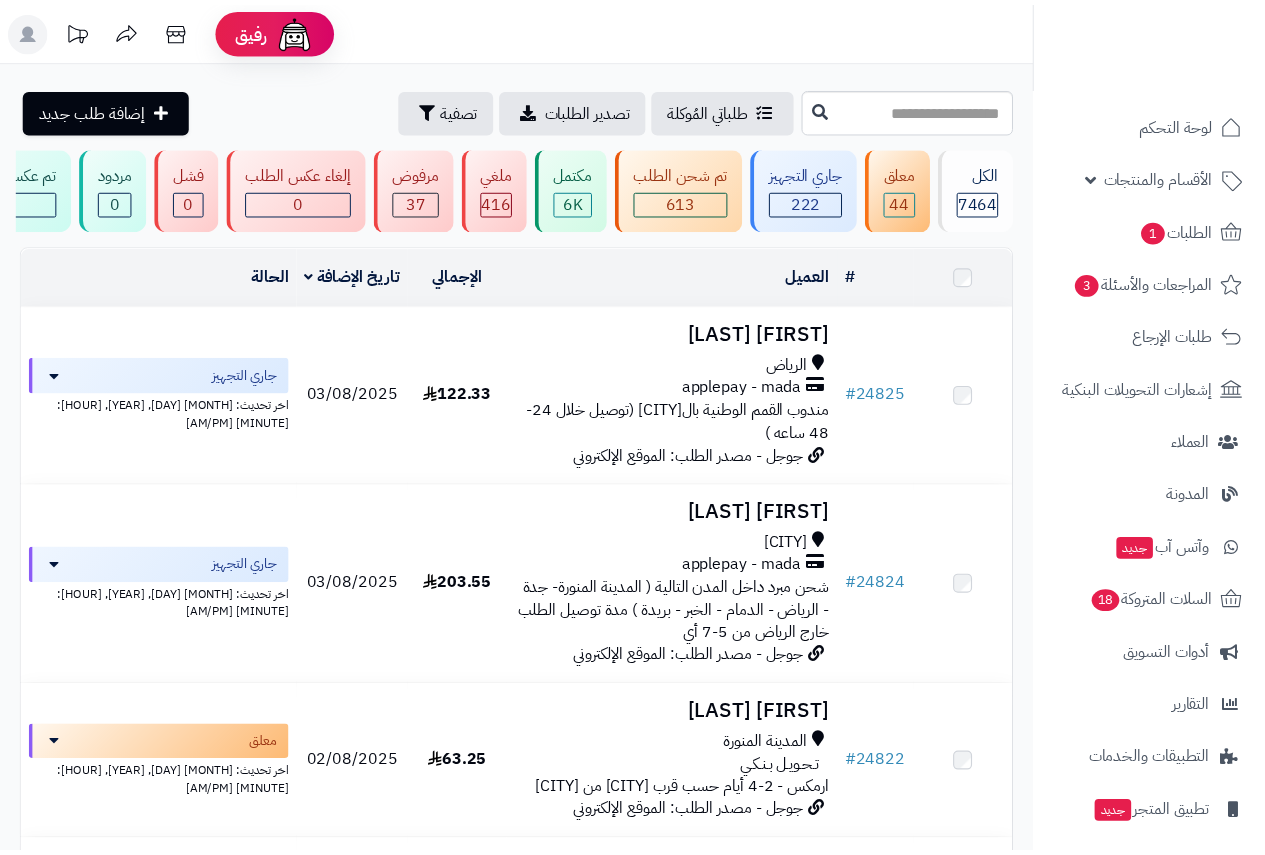 scroll, scrollTop: 0, scrollLeft: 0, axis: both 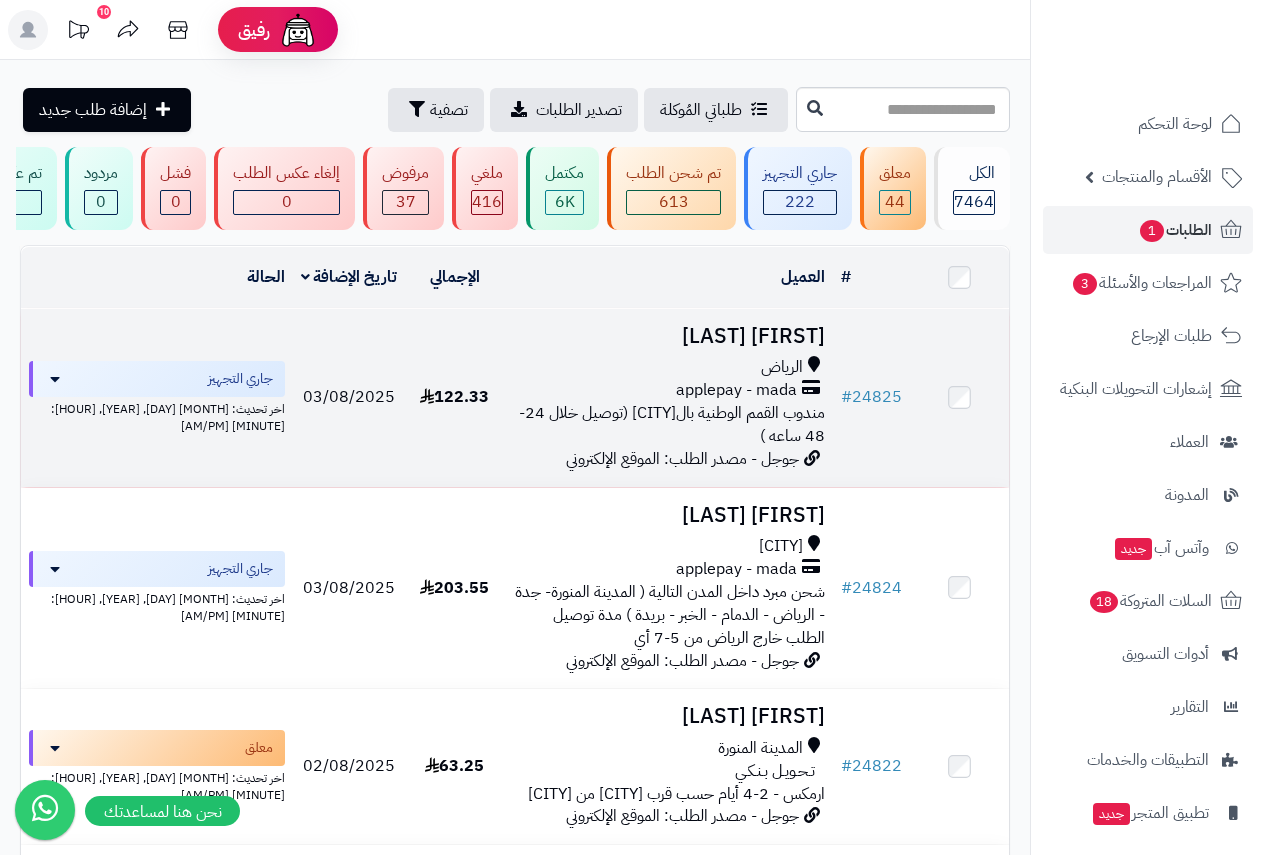 click on "[FIRST] [LAST]" at bounding box center (668, 336) 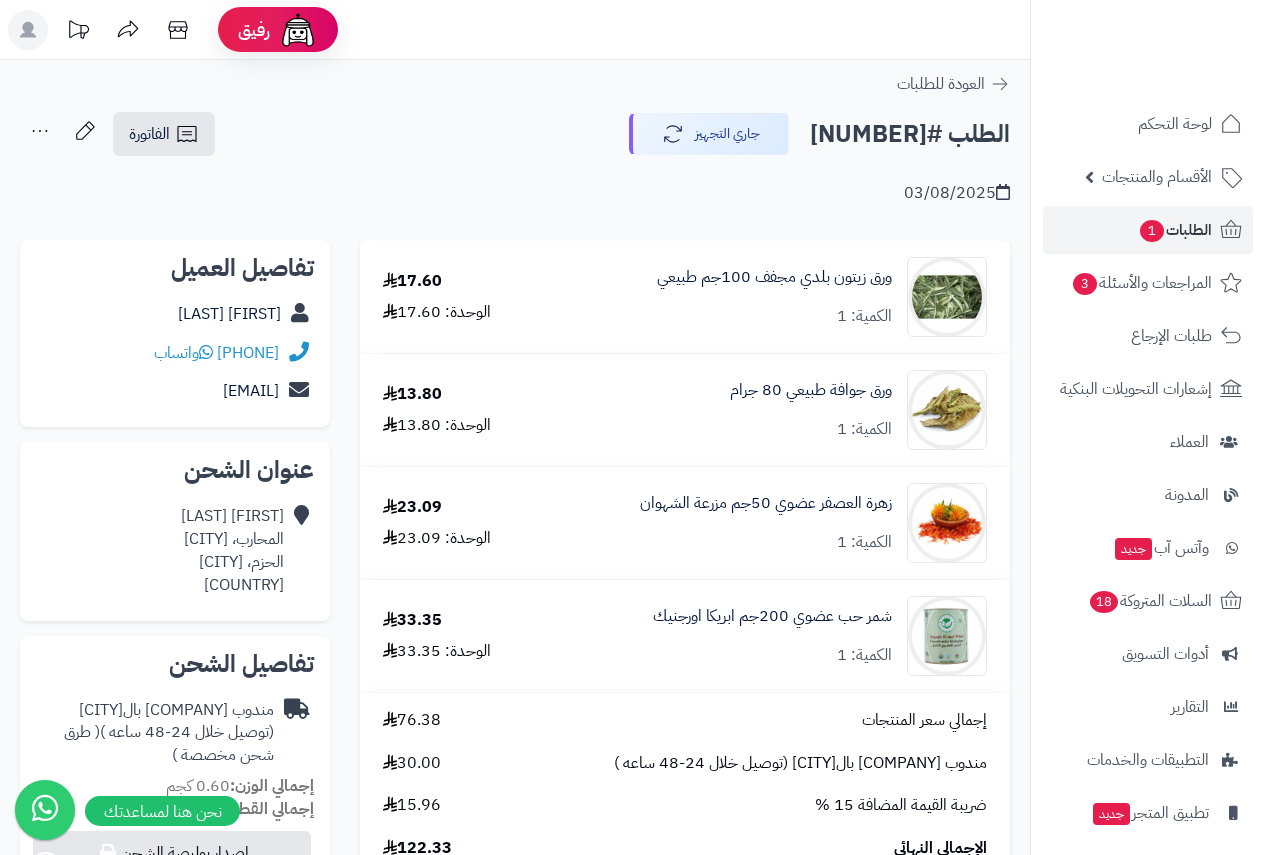 scroll, scrollTop: 0, scrollLeft: 0, axis: both 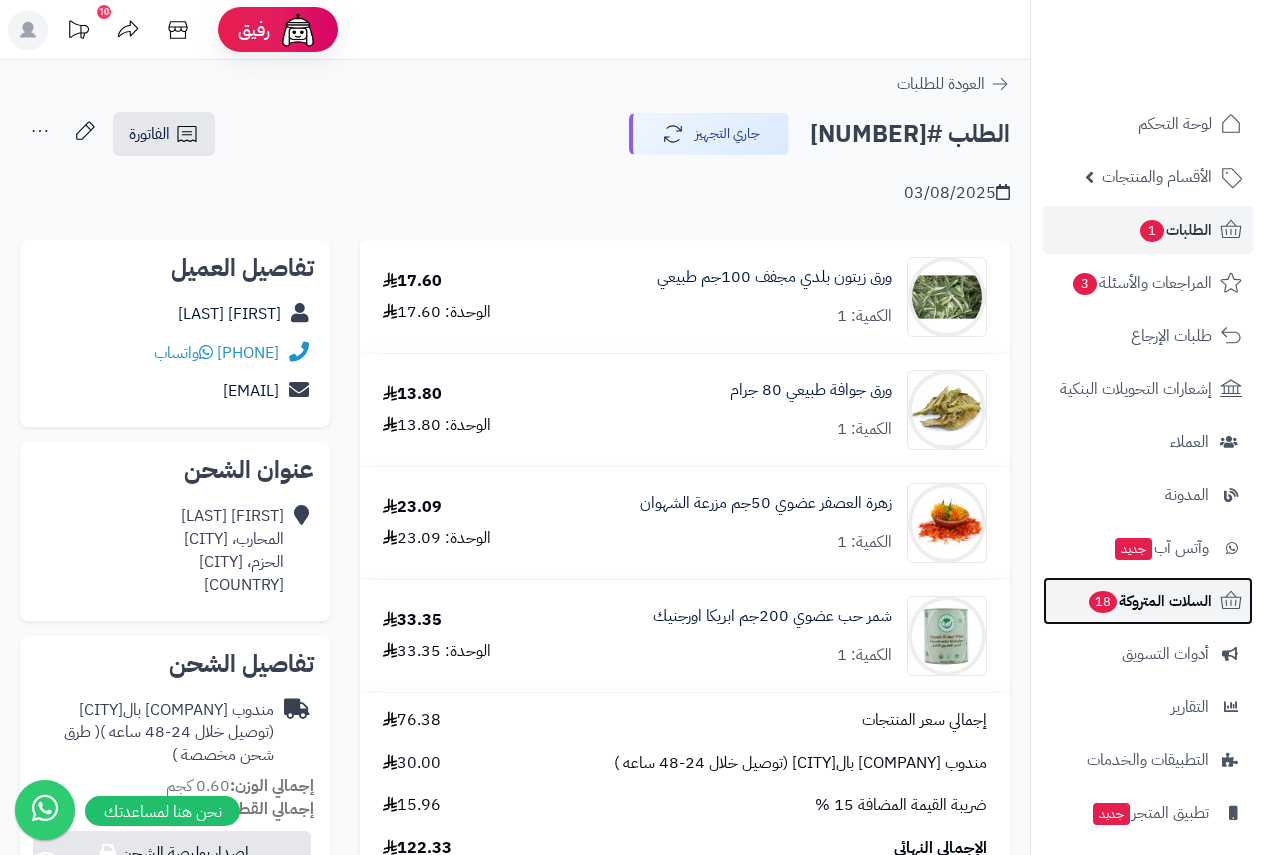 click on "السلات المتروكة  18" at bounding box center [1149, 601] 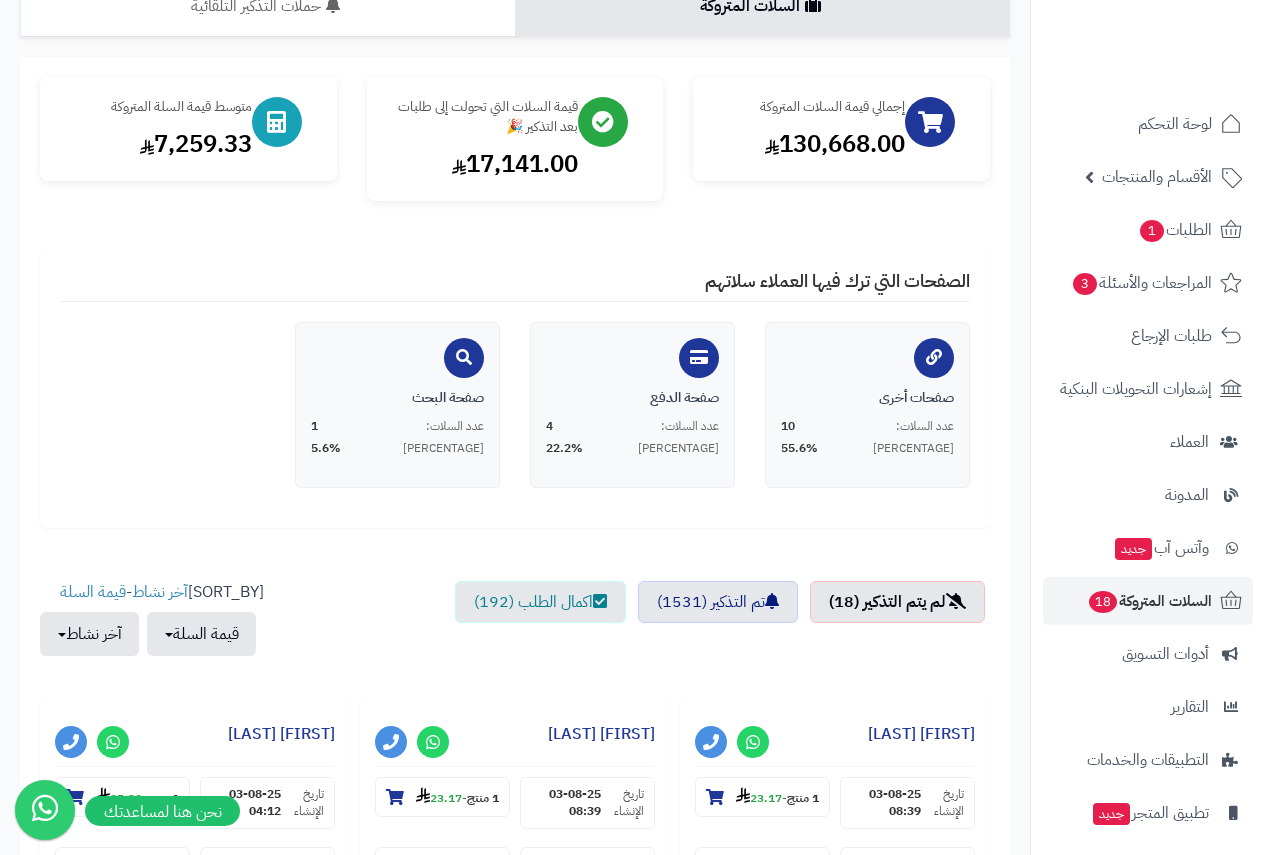 scroll, scrollTop: 167, scrollLeft: 0, axis: vertical 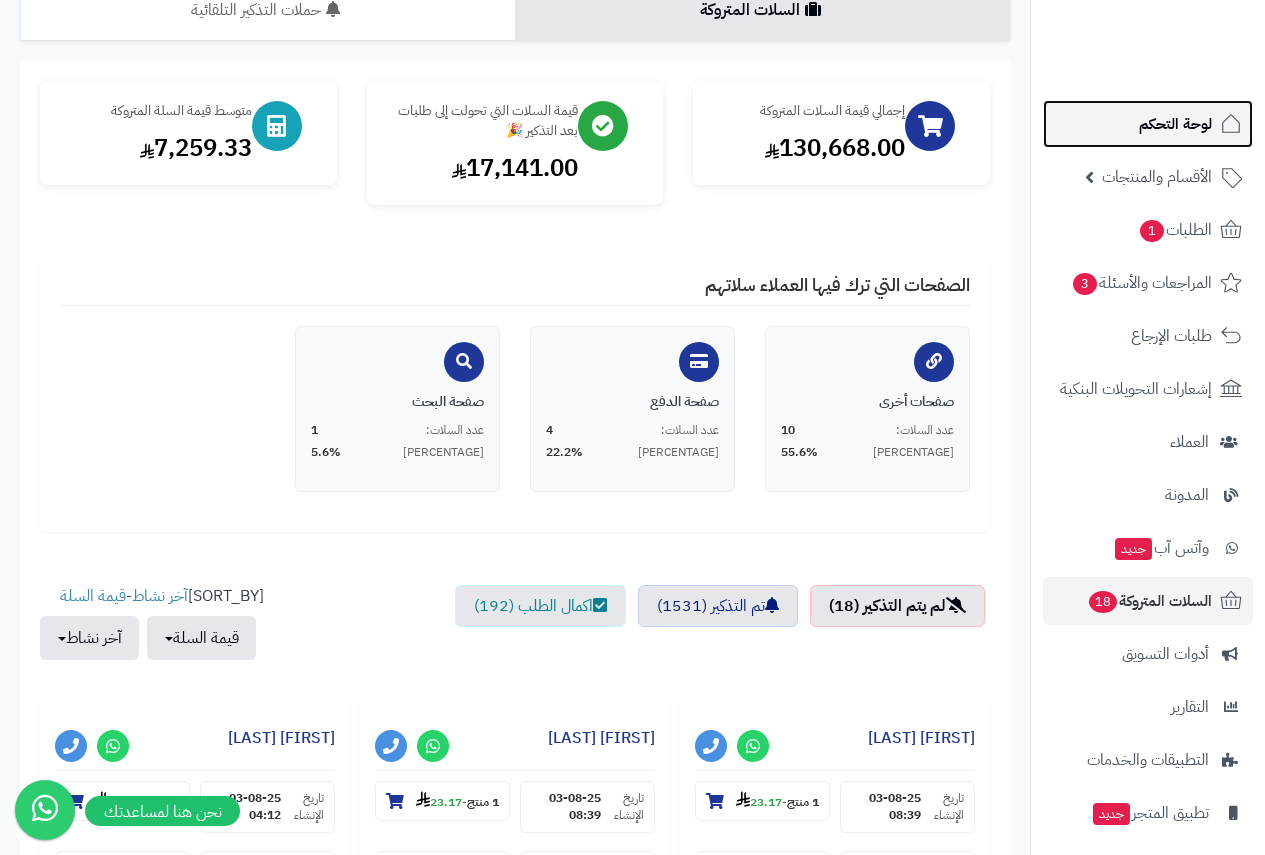 click on "لوحة التحكم" at bounding box center [1175, 124] 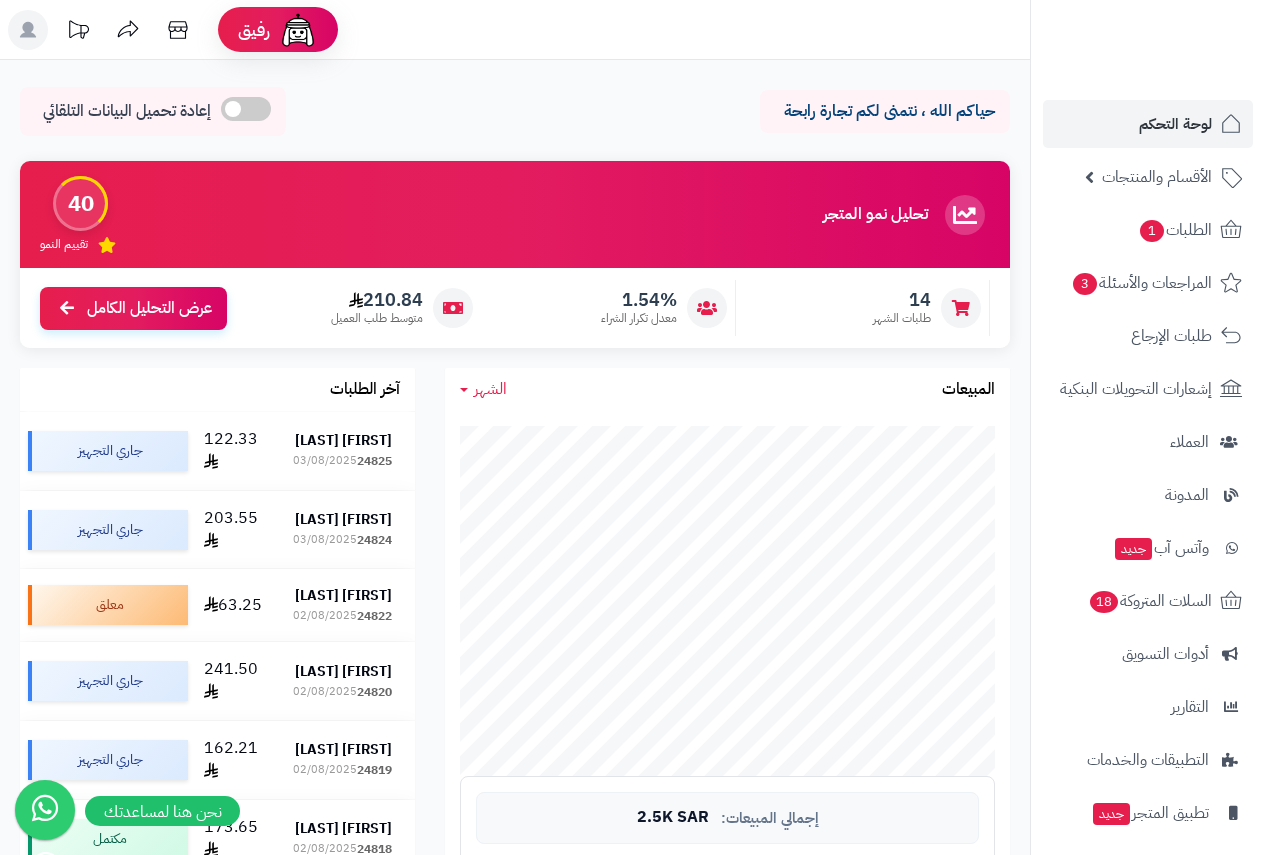 scroll, scrollTop: 0, scrollLeft: 0, axis: both 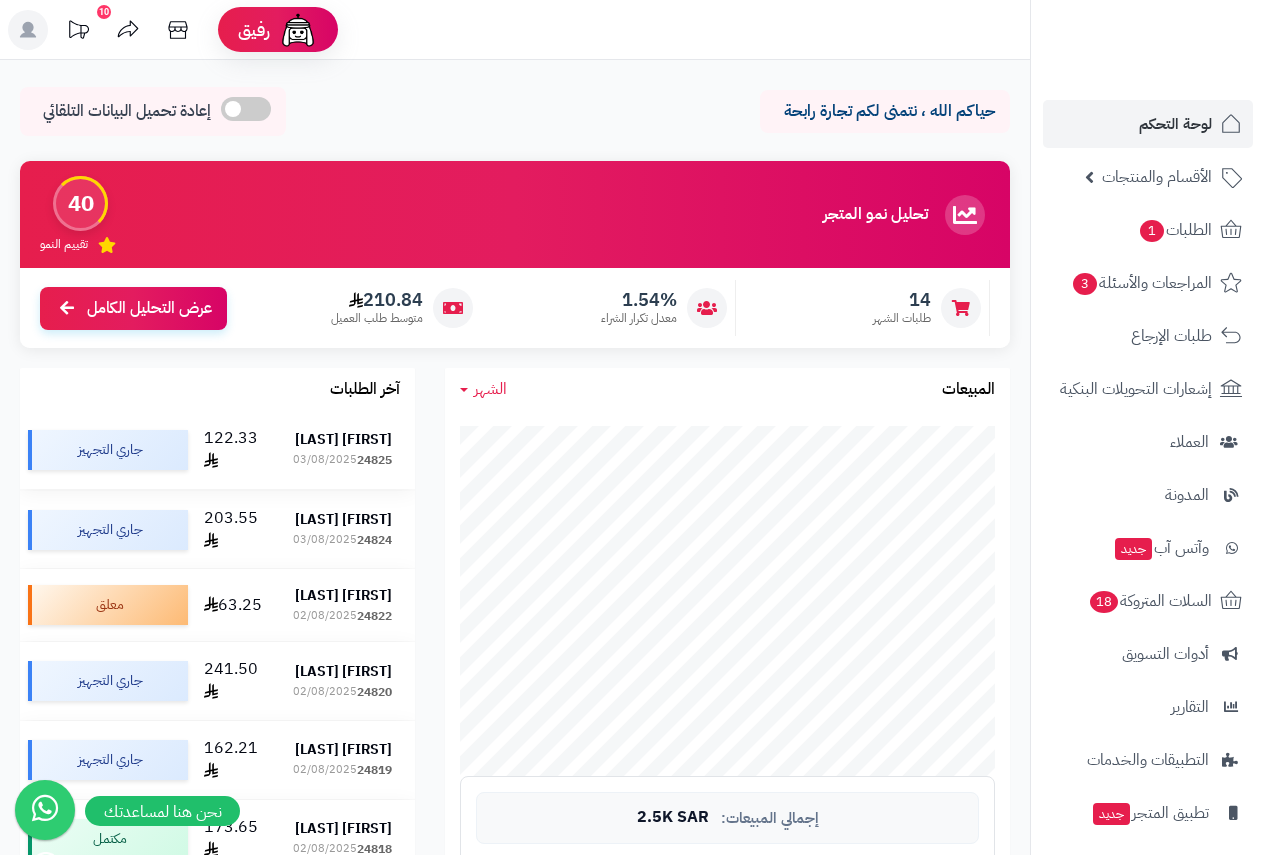 click on "[FIRST] [LAST]" at bounding box center [343, 439] 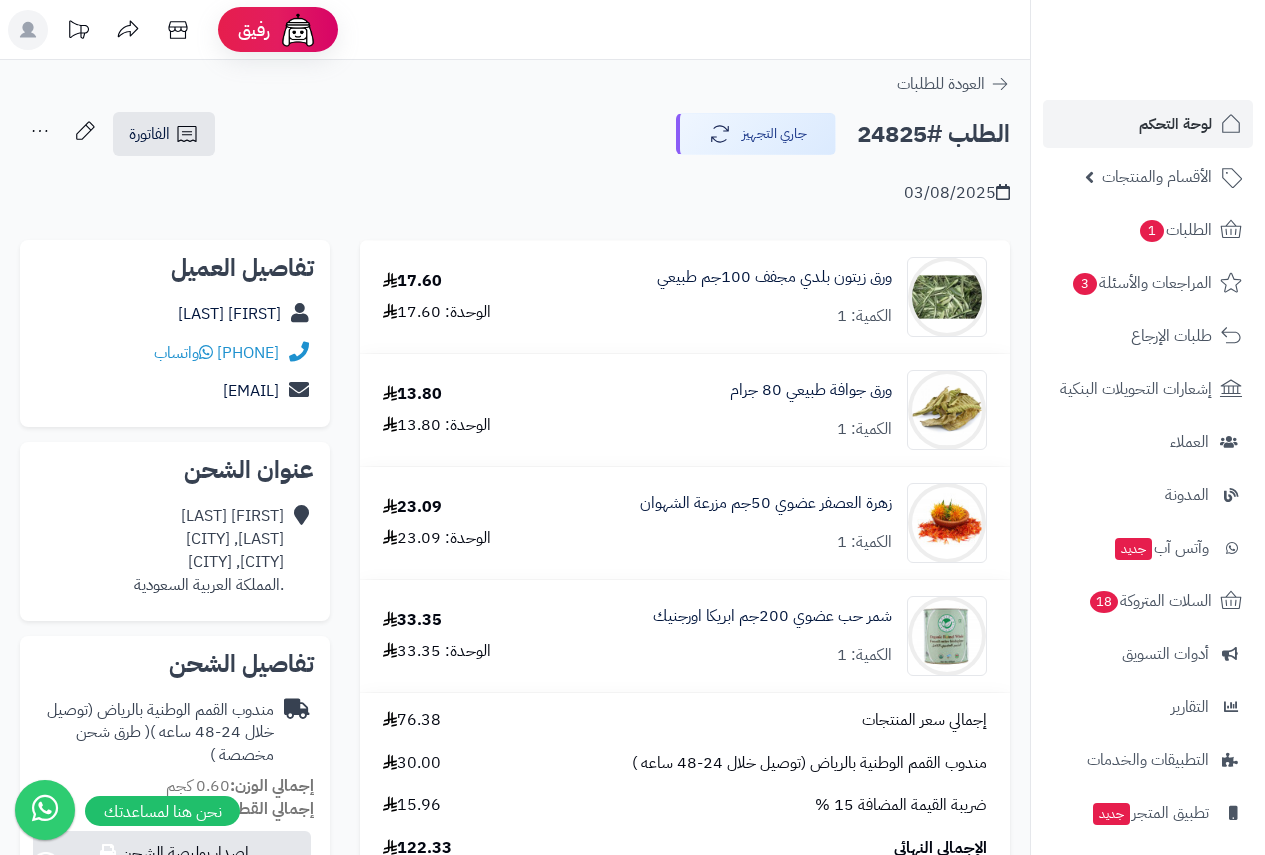 scroll, scrollTop: 0, scrollLeft: 0, axis: both 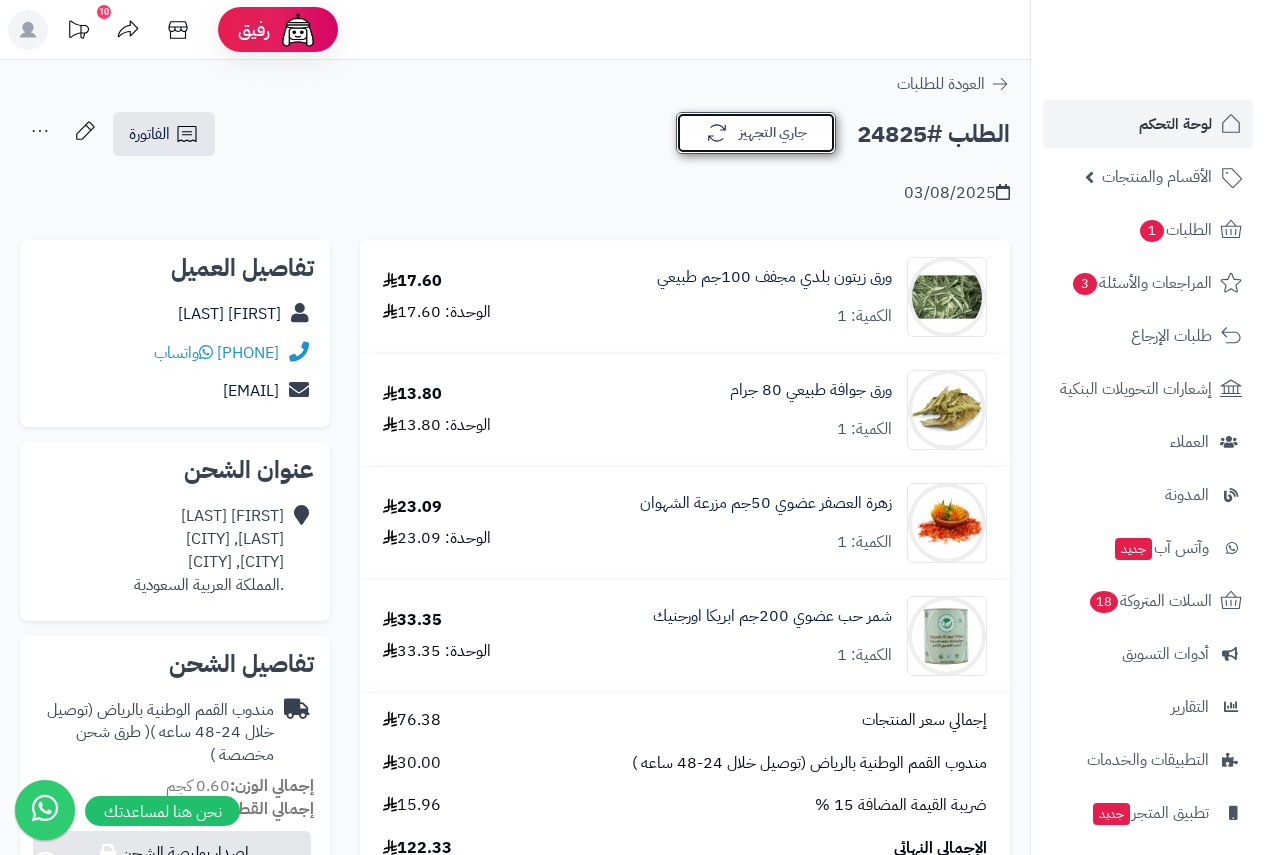 click on "جاري التجهيز" at bounding box center [756, 133] 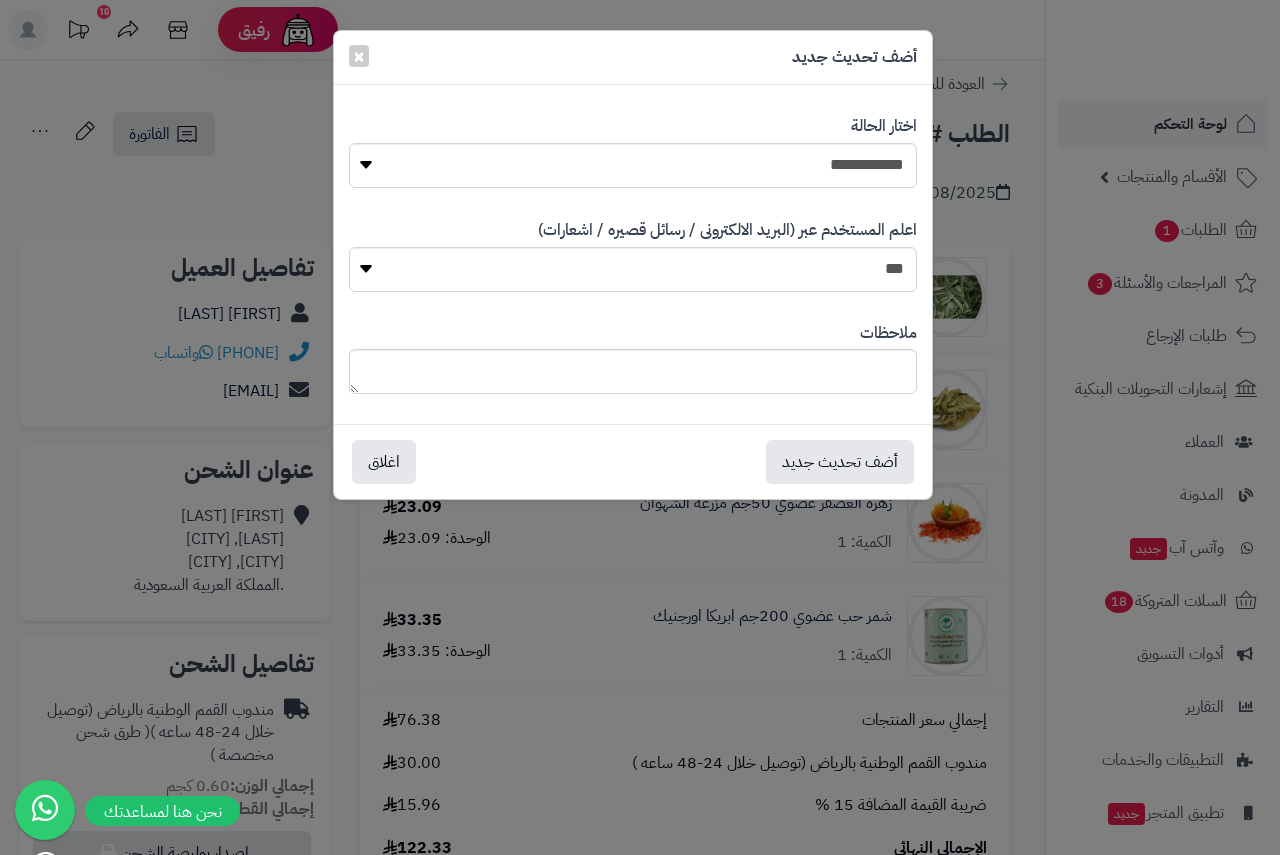 click on "أضف تحديث جديد
×" at bounding box center [633, 58] 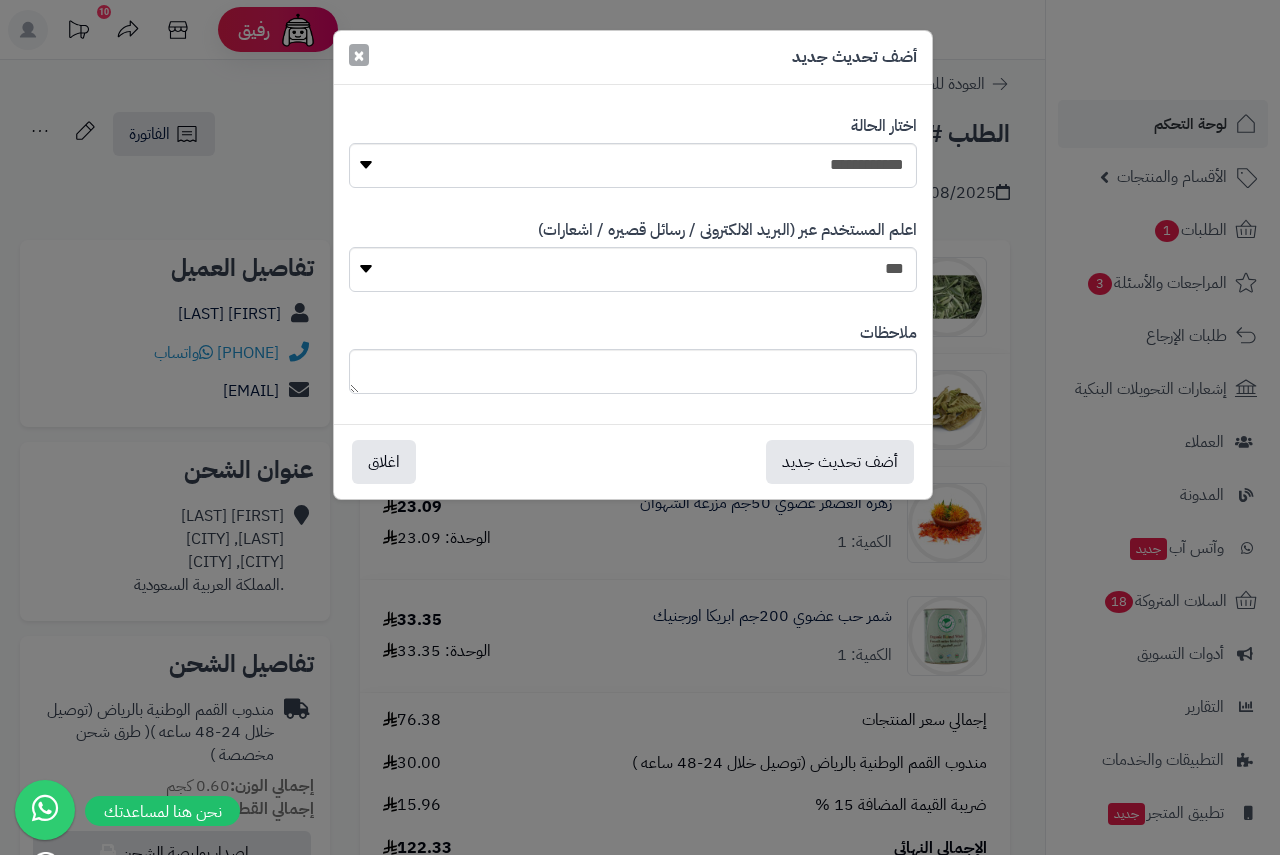 click on "×" at bounding box center (359, 55) 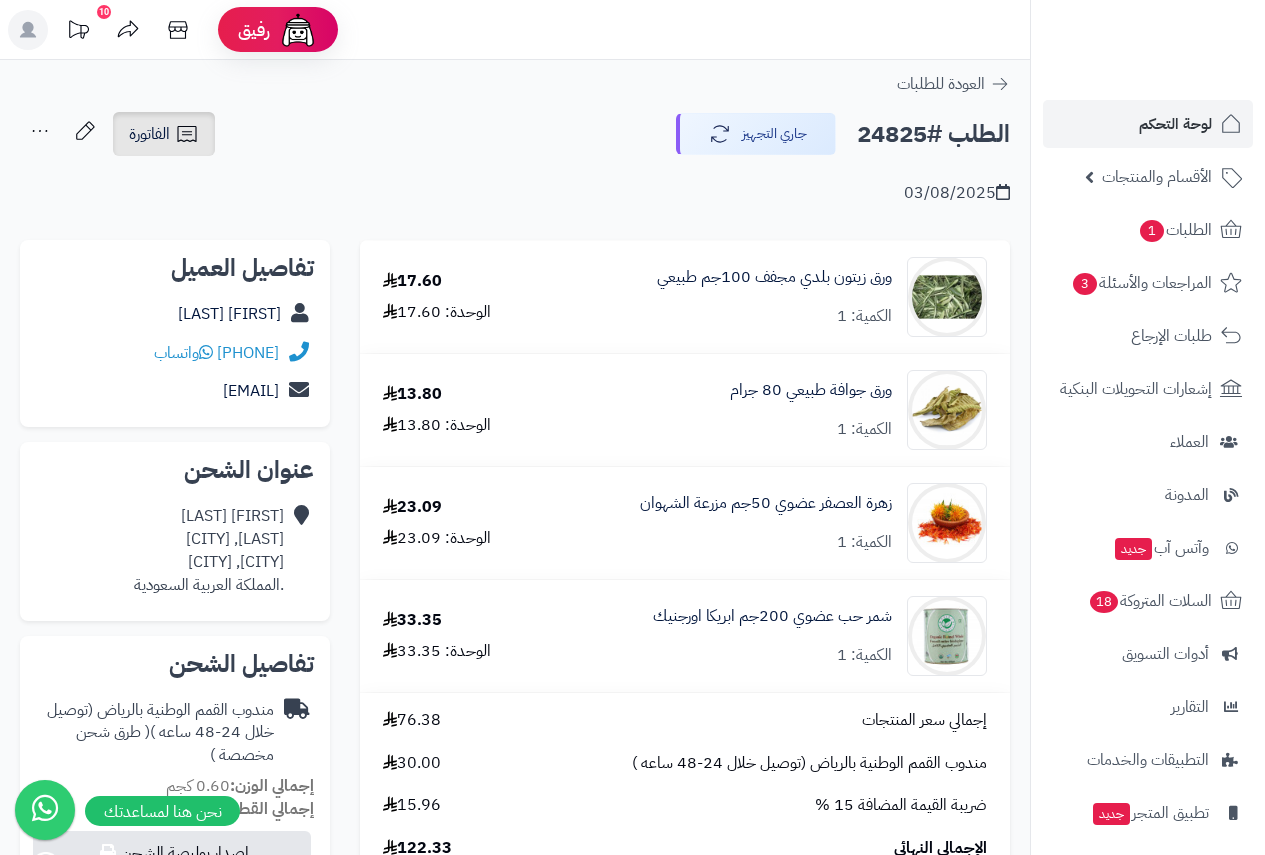 click 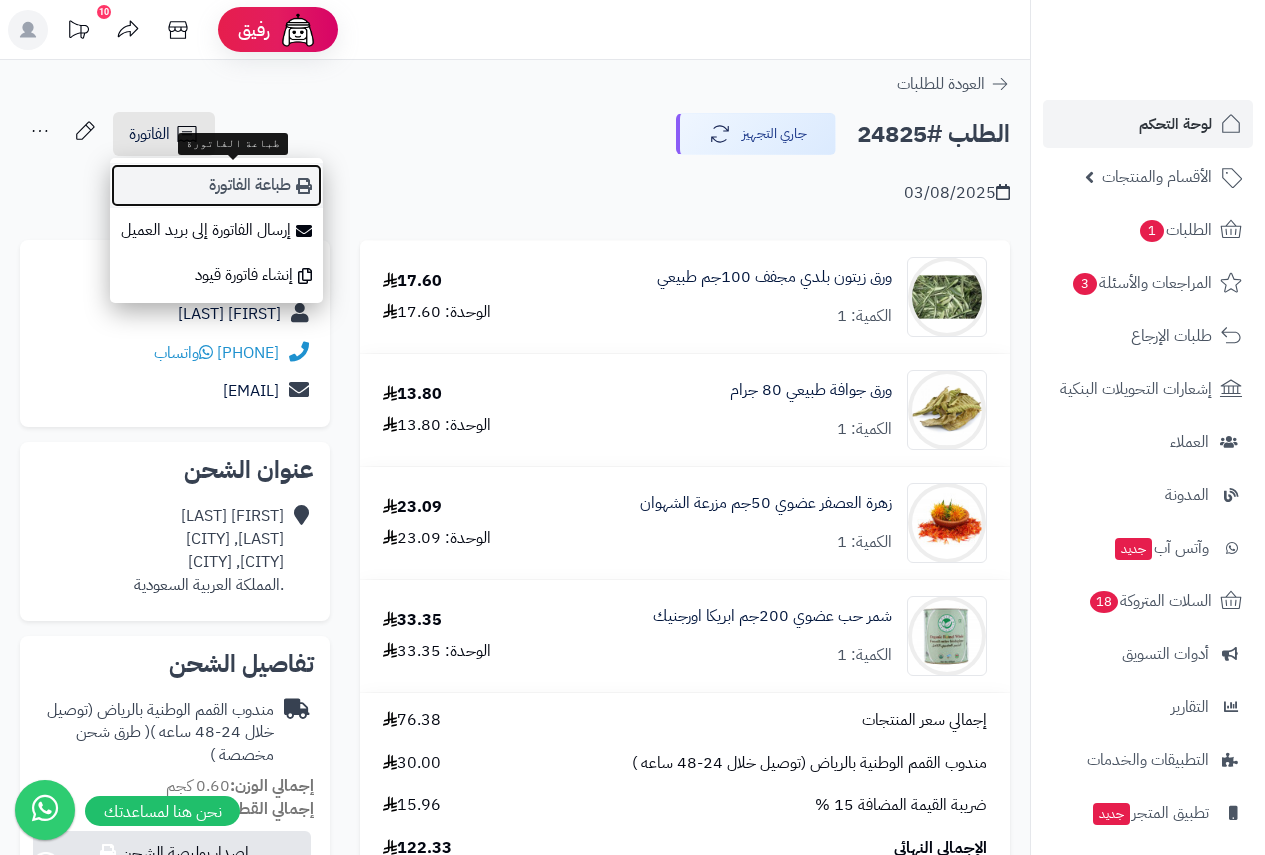 click on "طباعة الفاتورة" at bounding box center [216, 185] 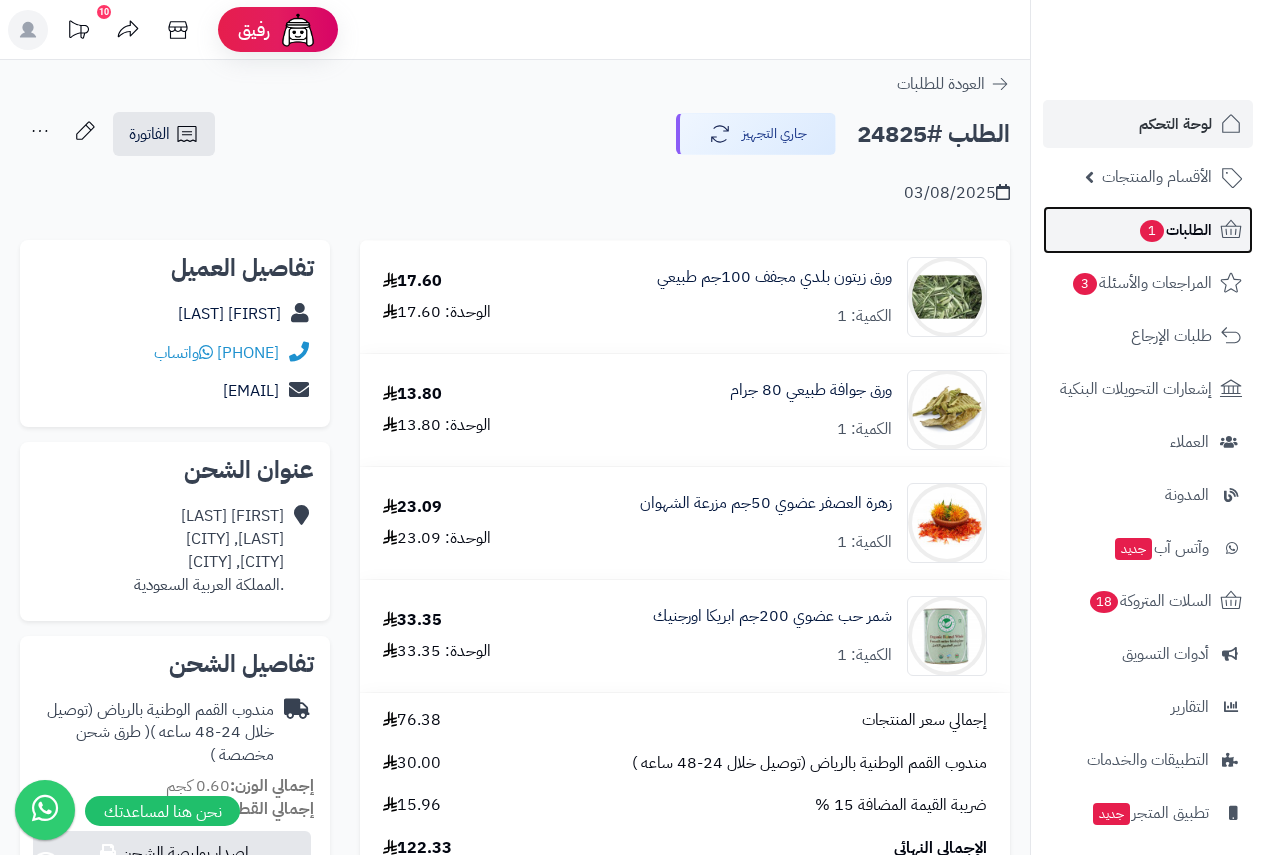 click on "الطلبات  1" at bounding box center (1175, 230) 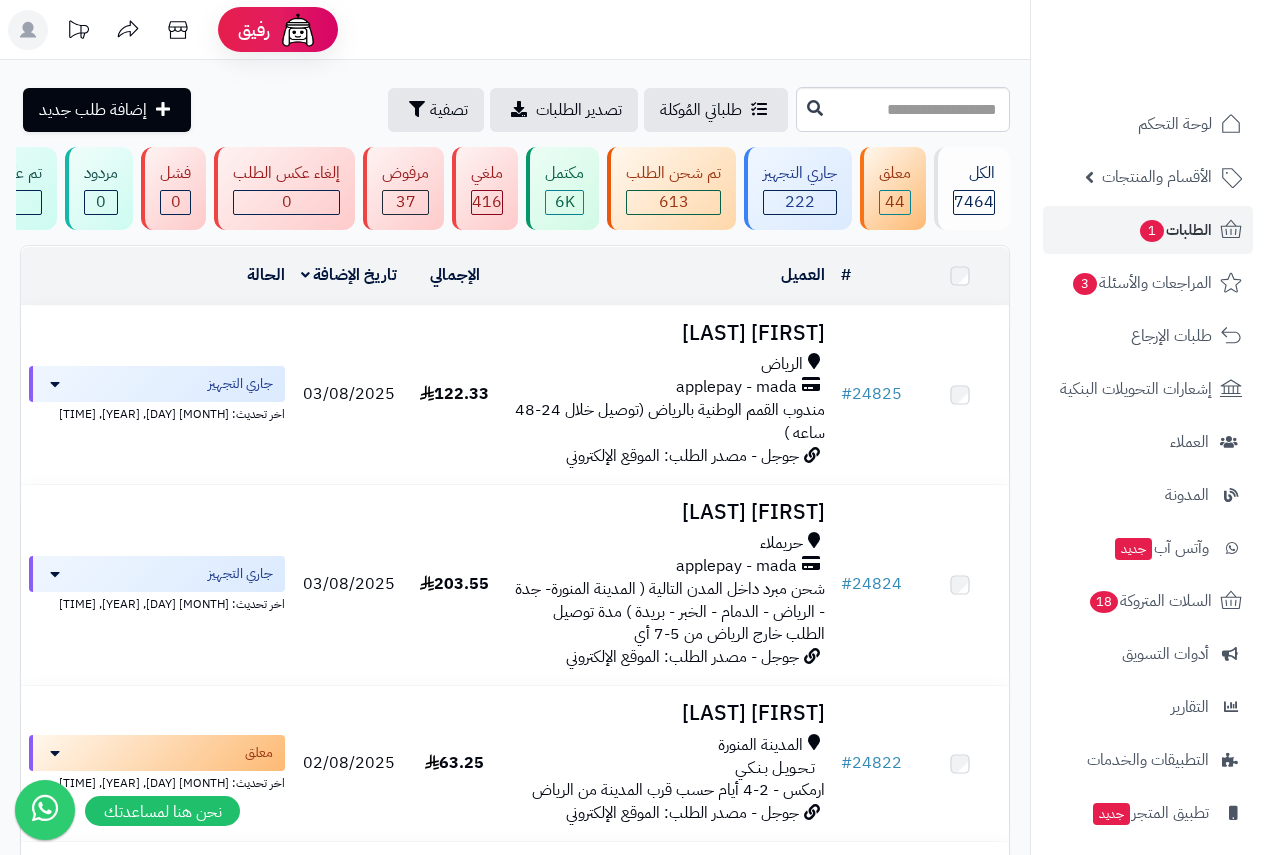 scroll, scrollTop: 0, scrollLeft: 0, axis: both 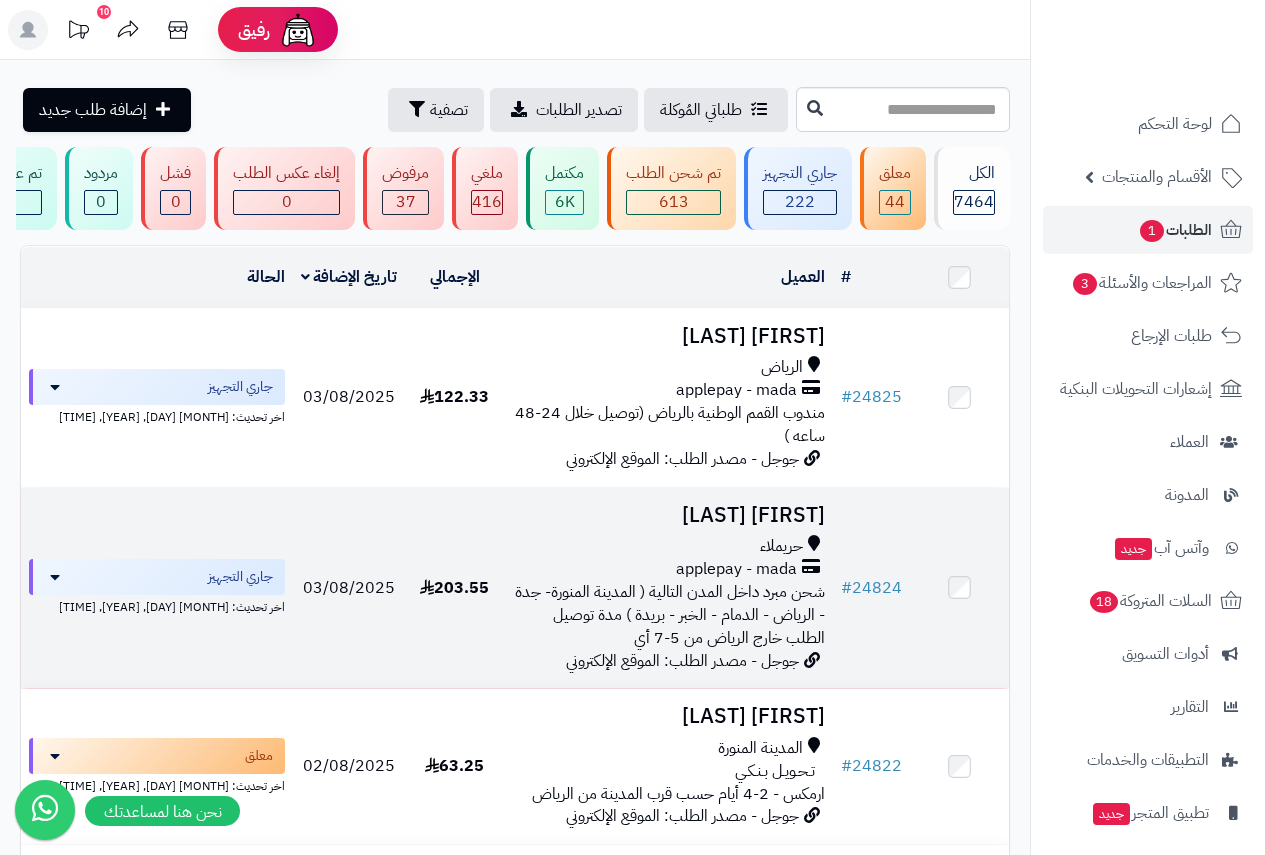 click on "عبدالله البدري
حريملاء
applepay - mada
شحن مبرد داخل المدن التالية (   المدينة المنورة- جدة  -  الرياض - الدمام - الخبر - بريدة ) مدة توصيل الطلب خارج الرياض من 5-7 أي
جوجل       -
مصدر الطلب:
الموقع الإلكتروني" at bounding box center [668, 588] 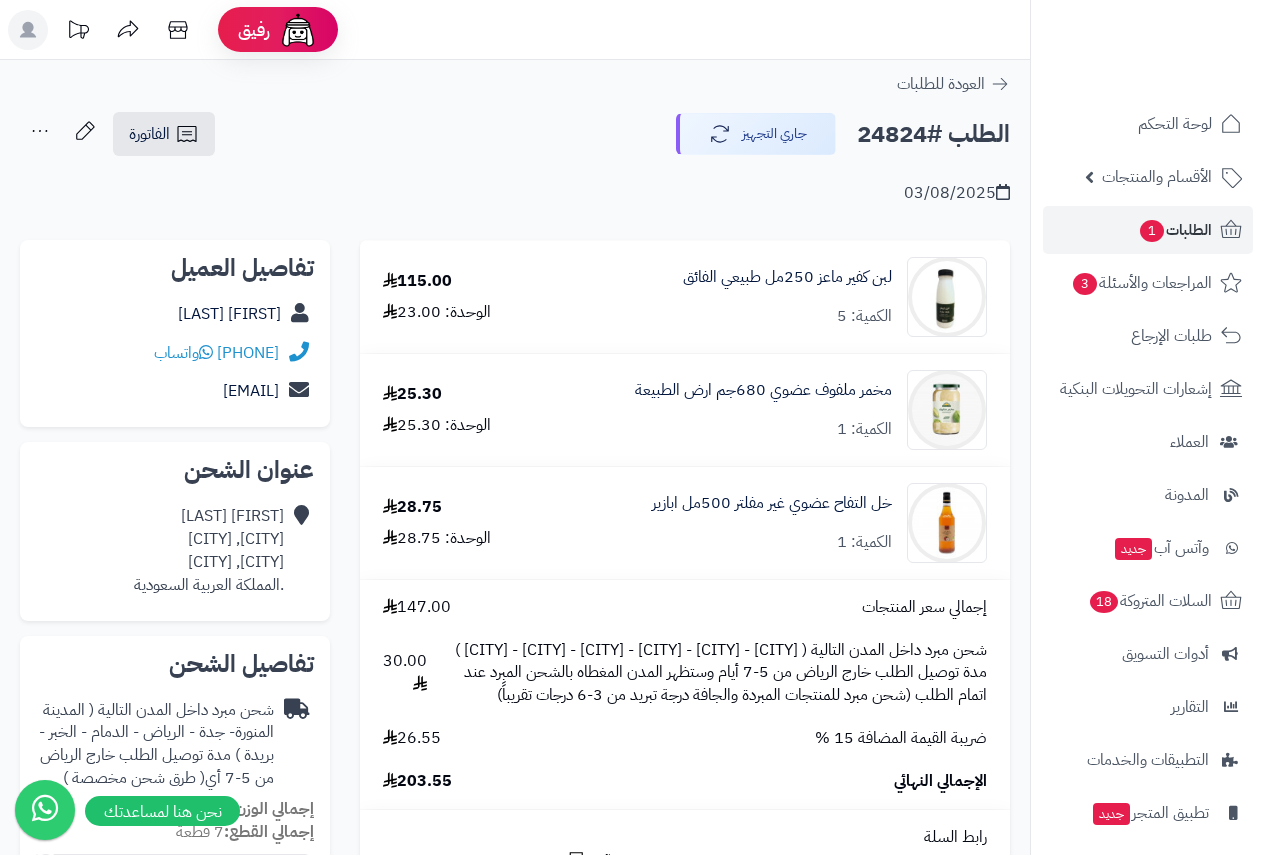 scroll, scrollTop: 0, scrollLeft: 0, axis: both 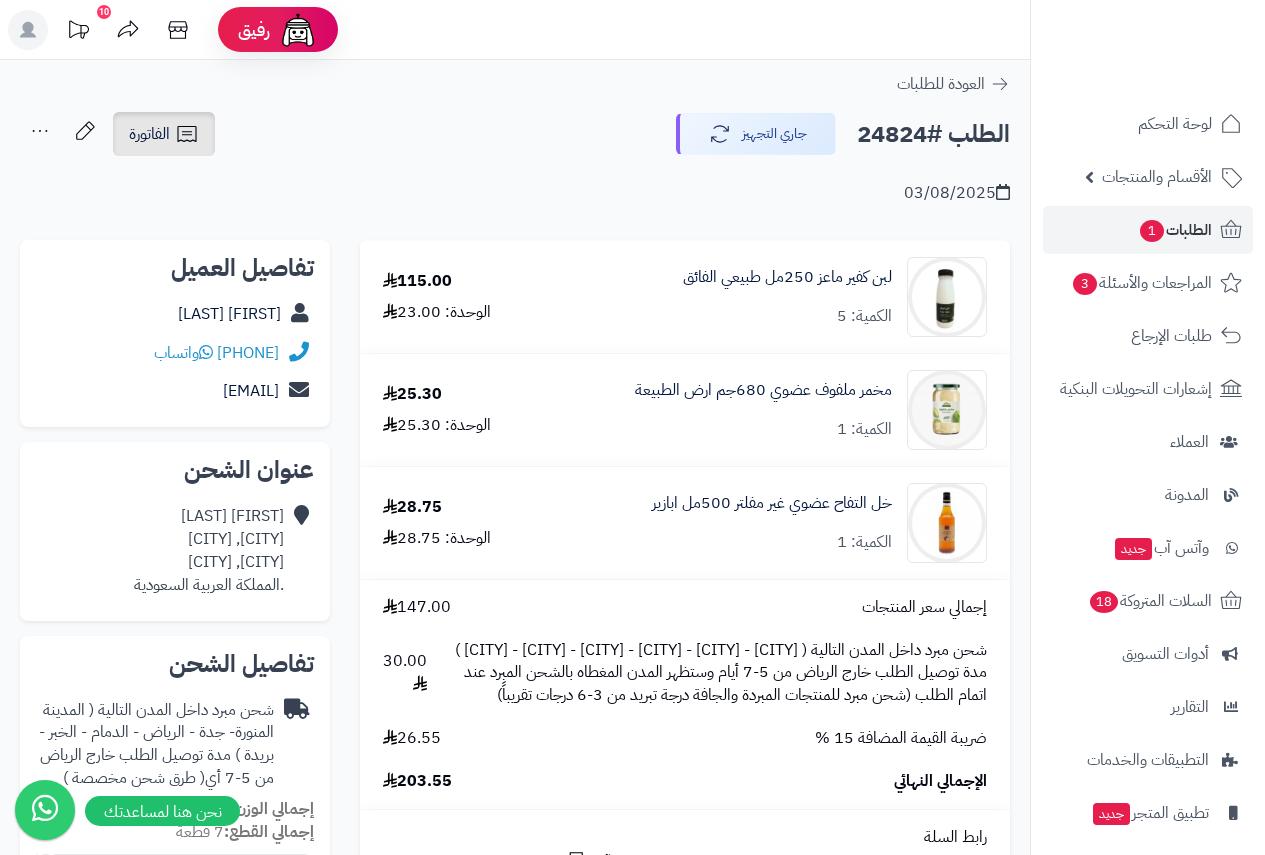 click on "الفاتورة" at bounding box center (149, 134) 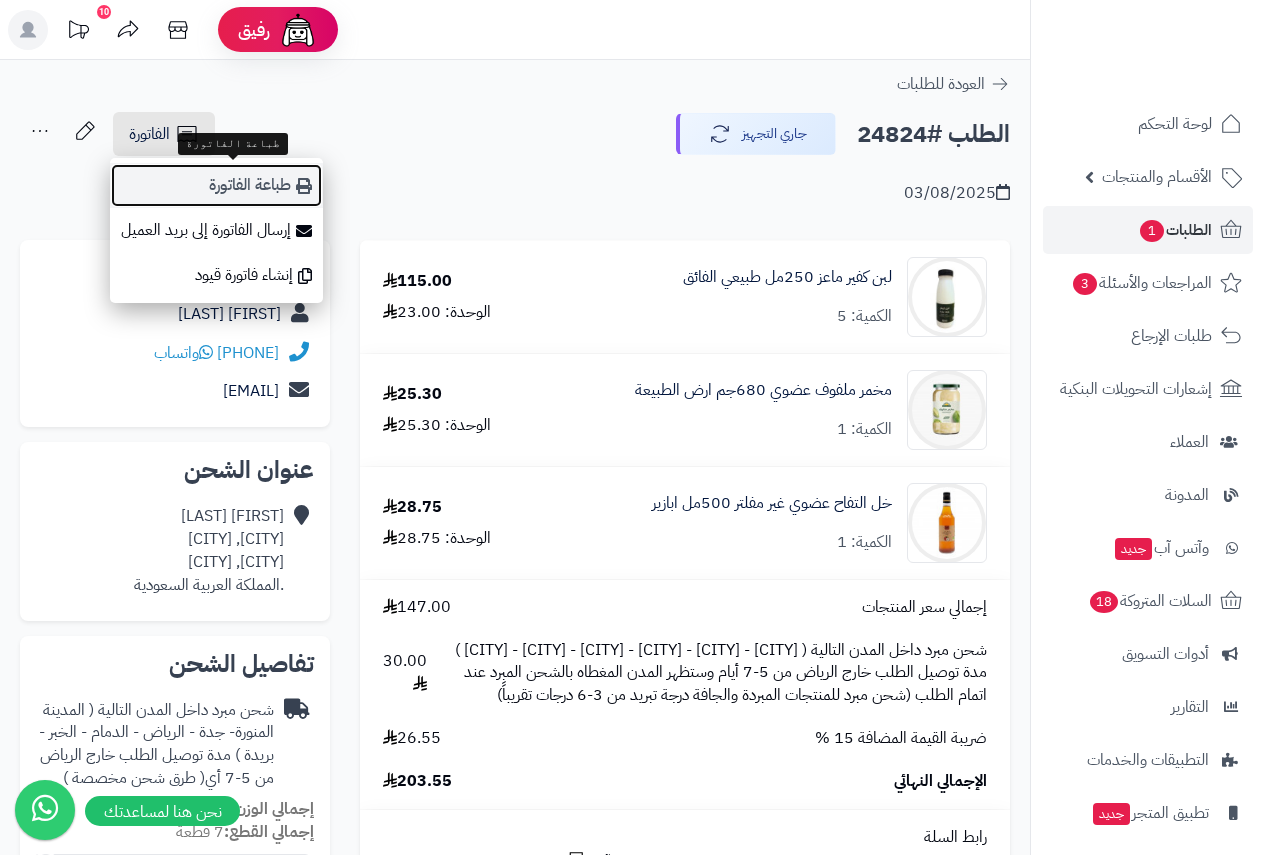 click on "طباعة الفاتورة" at bounding box center [216, 185] 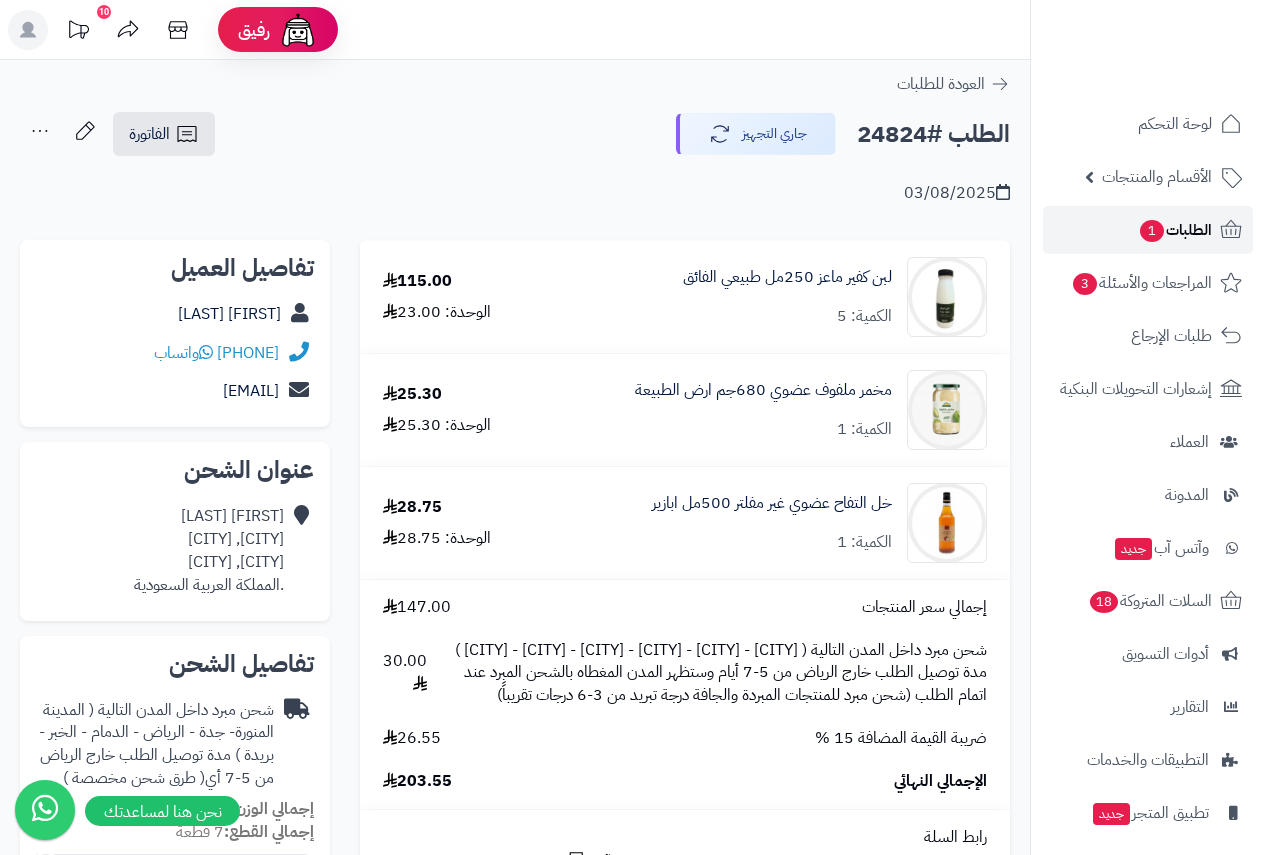click on "الطلبات  1" at bounding box center (1175, 230) 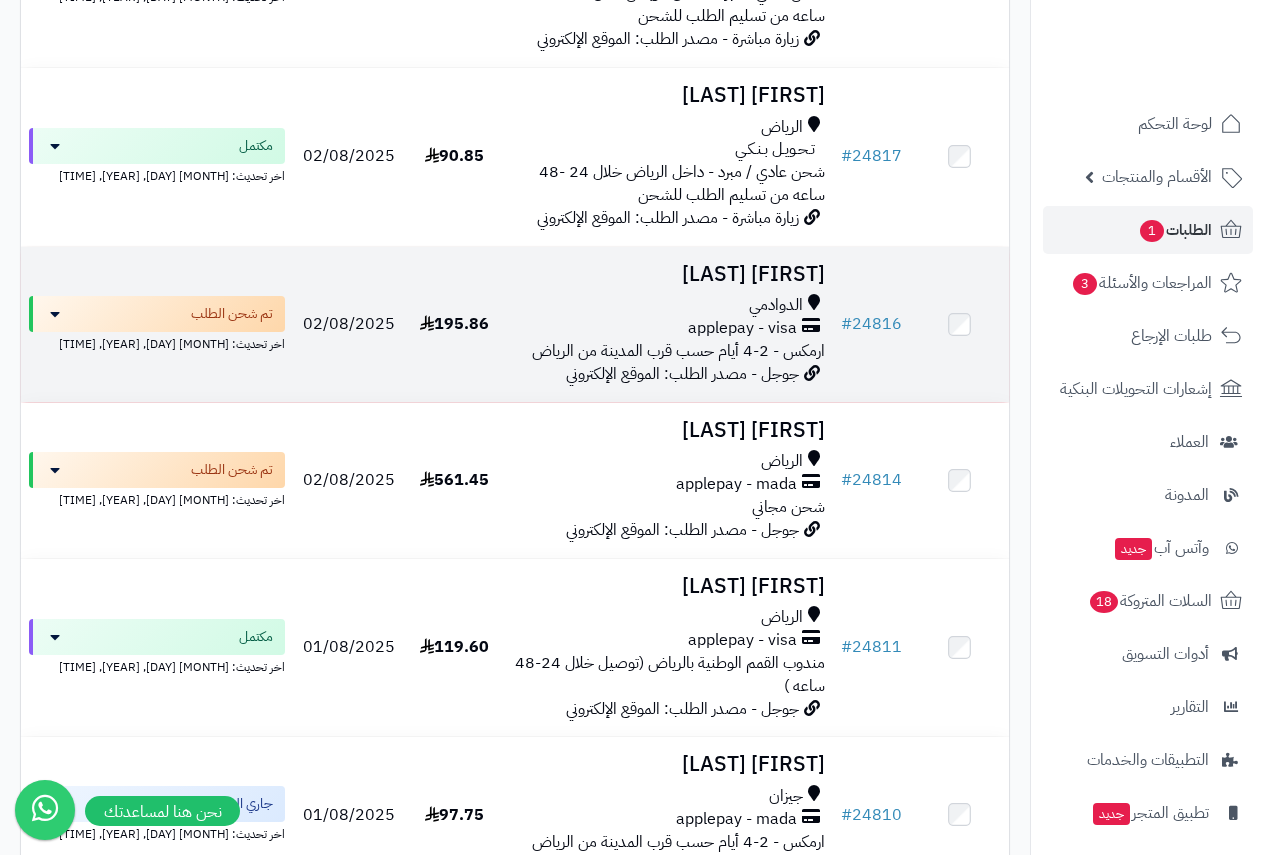 scroll, scrollTop: 1333, scrollLeft: 0, axis: vertical 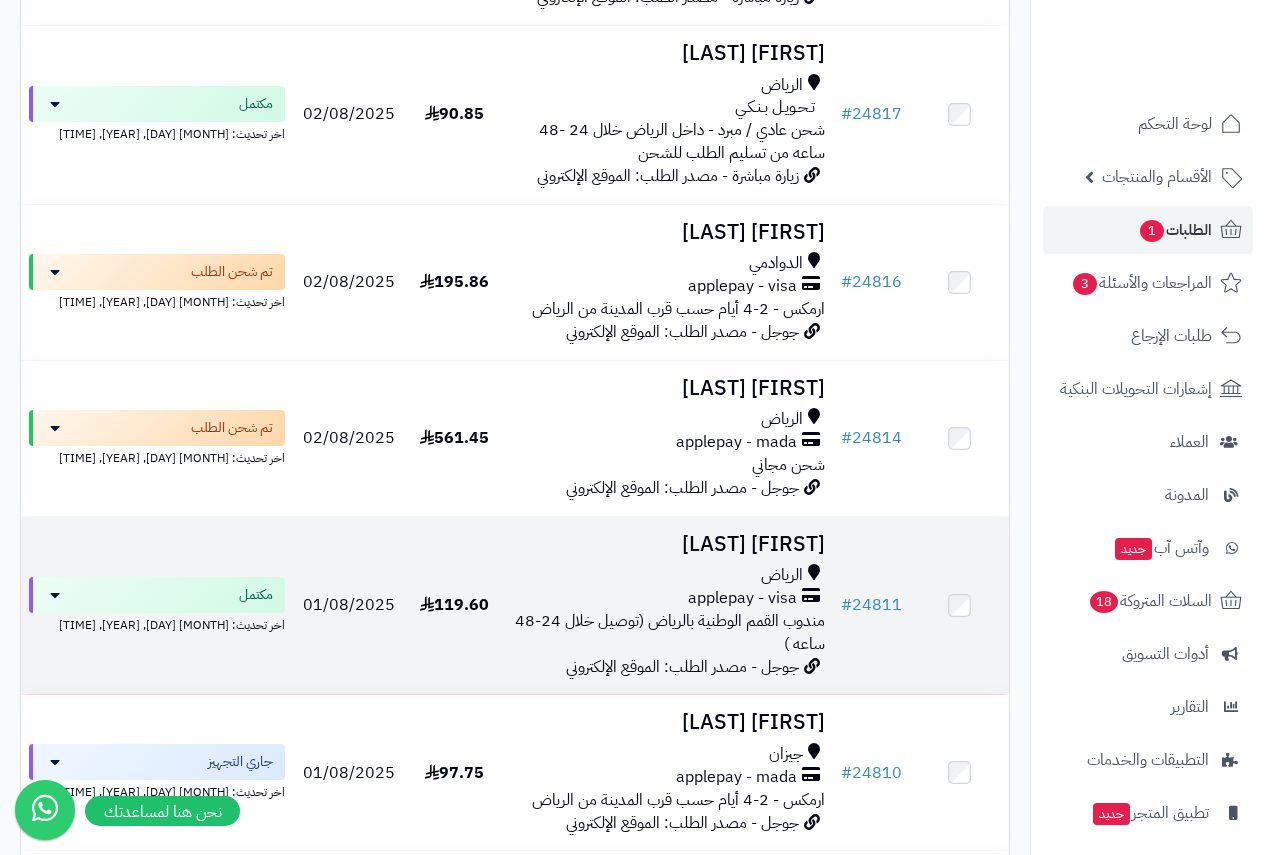 click on "الرياض" at bounding box center [782, 575] 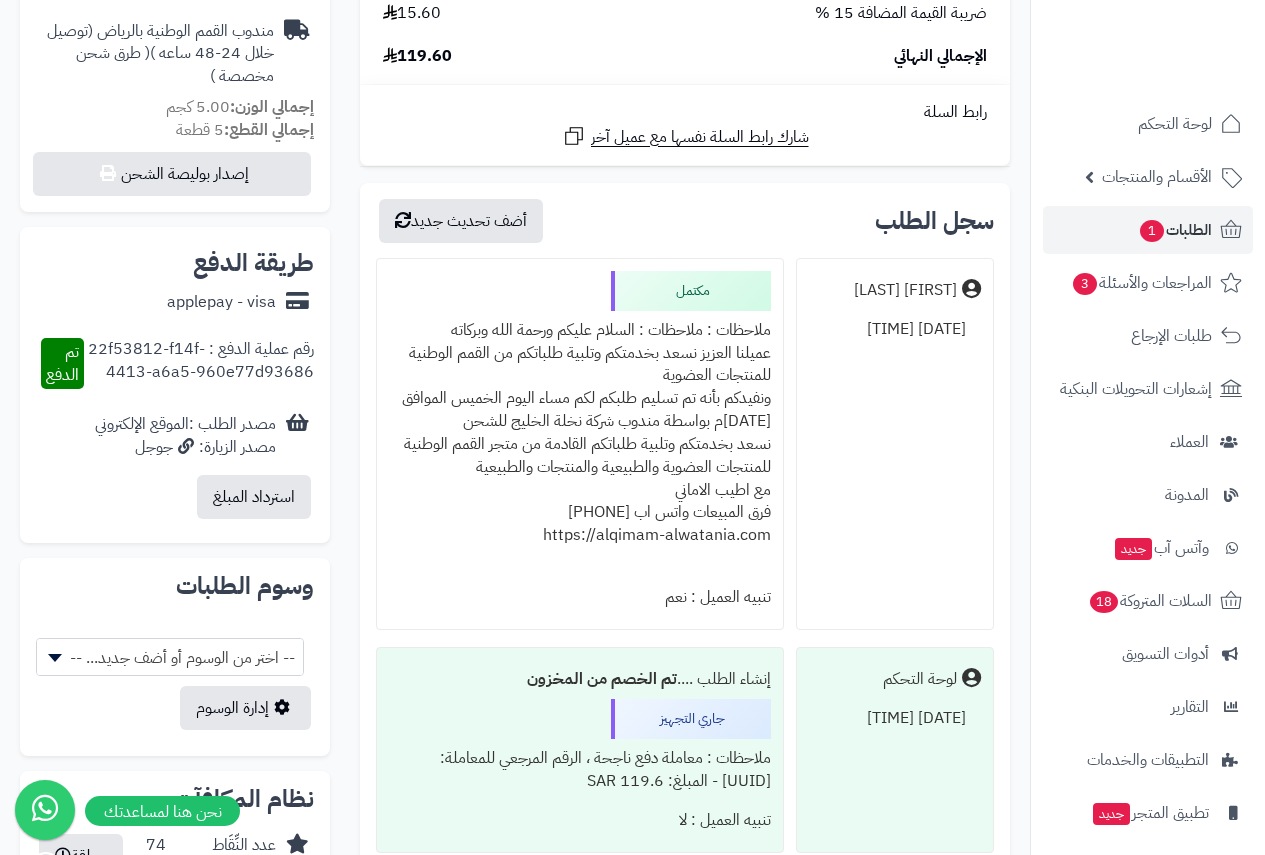 scroll, scrollTop: 750, scrollLeft: 0, axis: vertical 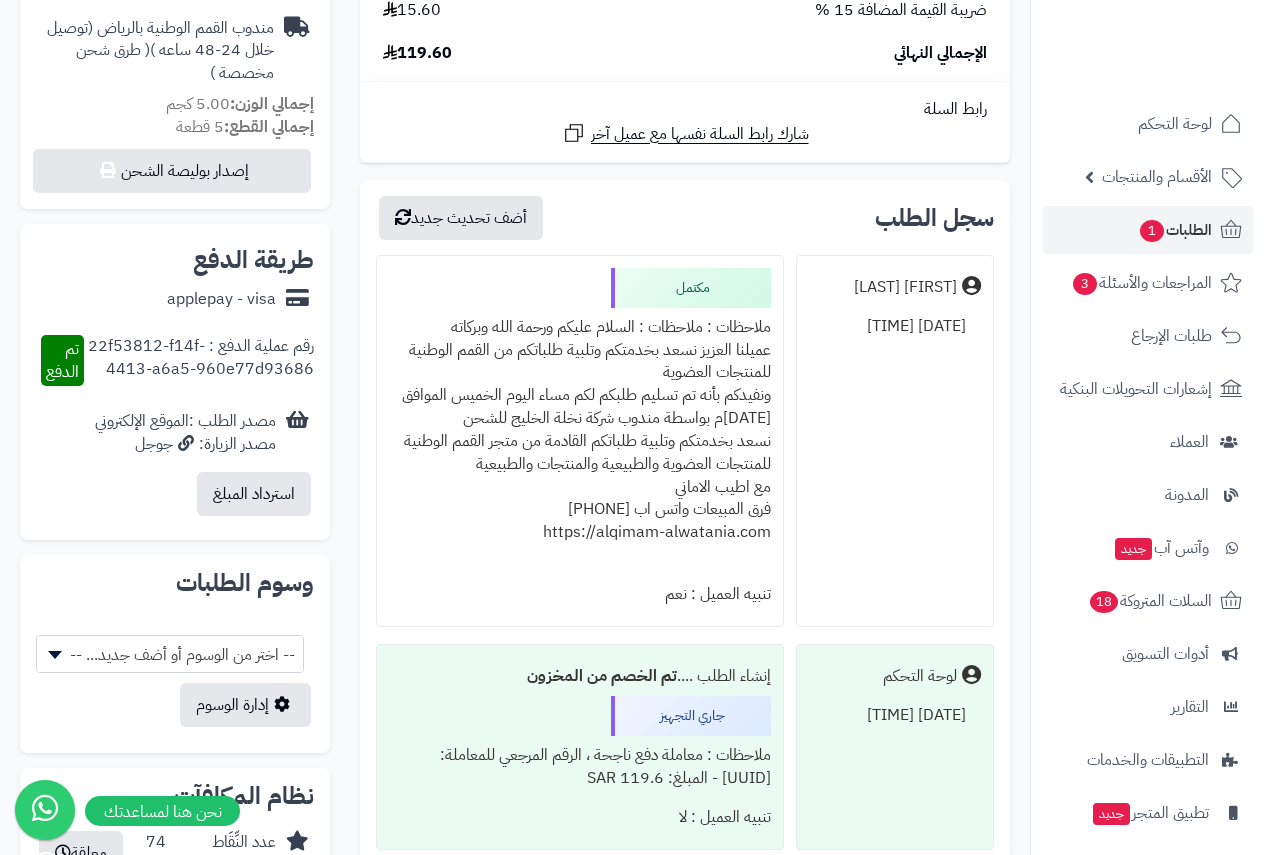 click on "ملاحظات : ملاحظات : السلام عليكم ورحمة الله وبركاته
عميلنا العزيز نسعد بخدمتكم وتلبية طلباتكم من القمم الوطنية للمنتجات العضوية
ونفيدكم بأنه تم تسليم طلبكم لكم مساء اليوم الخميس الموافق 2-08-2025م بواسطة مندوب شركة نخلة الخليج للشحن
نسعد بخدمتكم وتلبية طلباتكم القادمة من متجر القمم الوطنية للمنتجات العضوية والطبيعية والمنتجات والطبيعية
مع اطيب الاماني
فرق المبيعات واتس اب 0571052100
https://alqimam-alwatania.com" at bounding box center (580, 441) 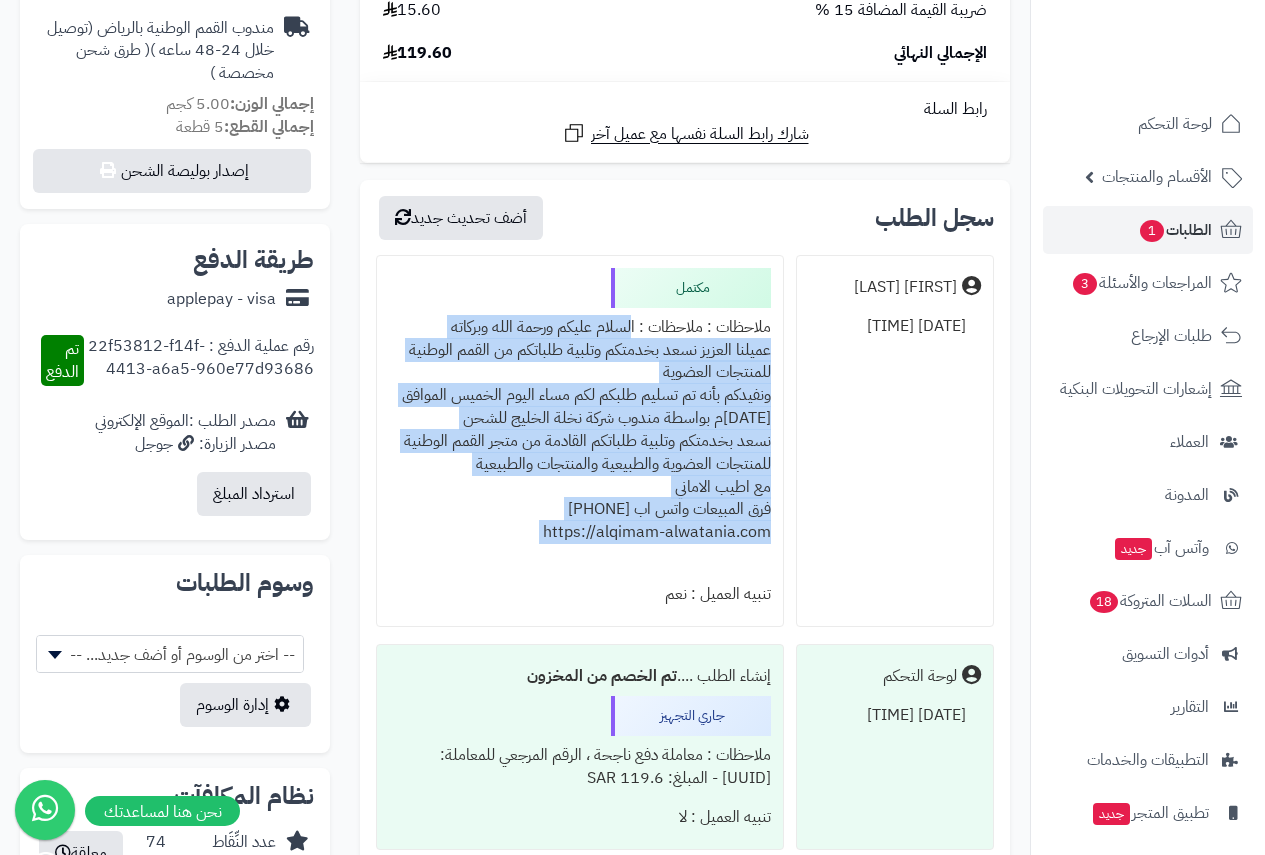 drag, startPoint x: 624, startPoint y: 327, endPoint x: 498, endPoint y: 532, distance: 240.62627 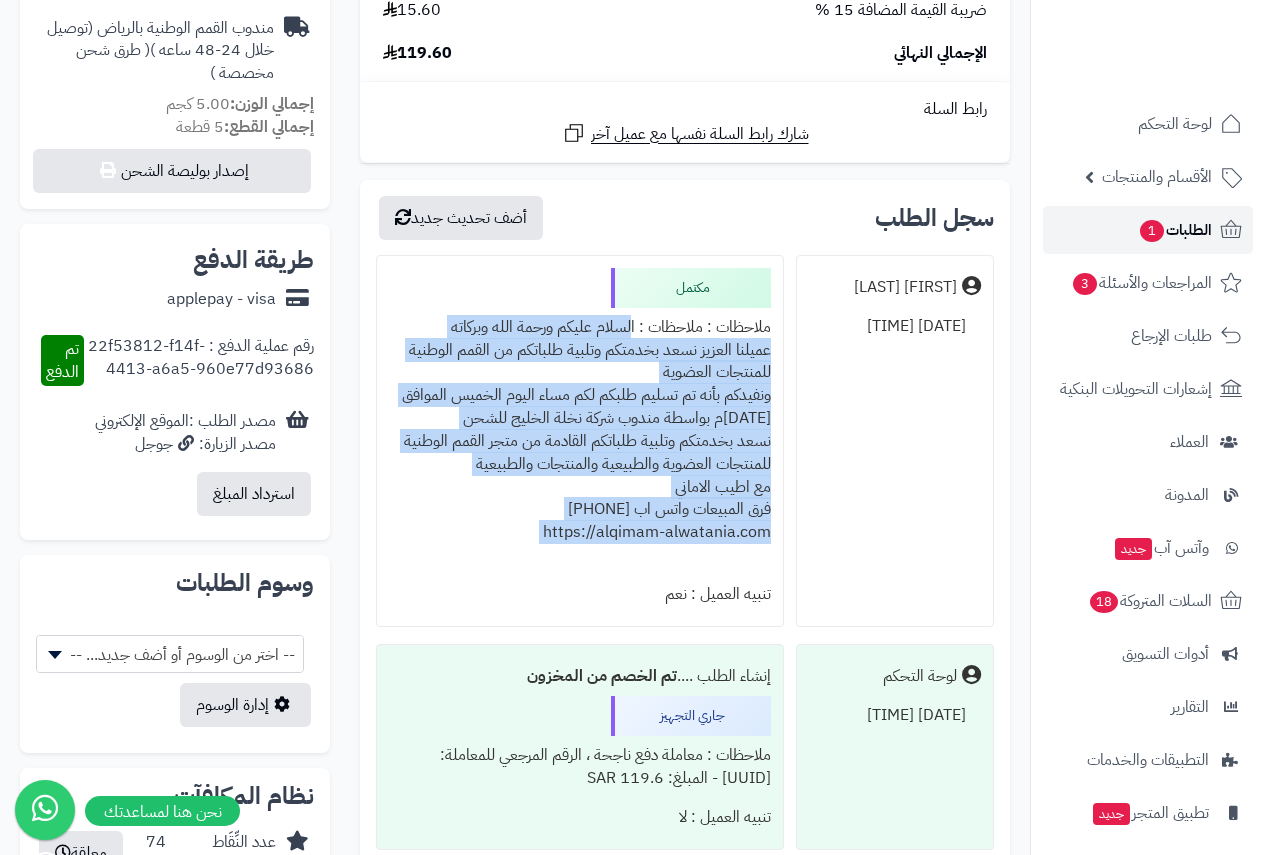 click on "1" at bounding box center [1152, 231] 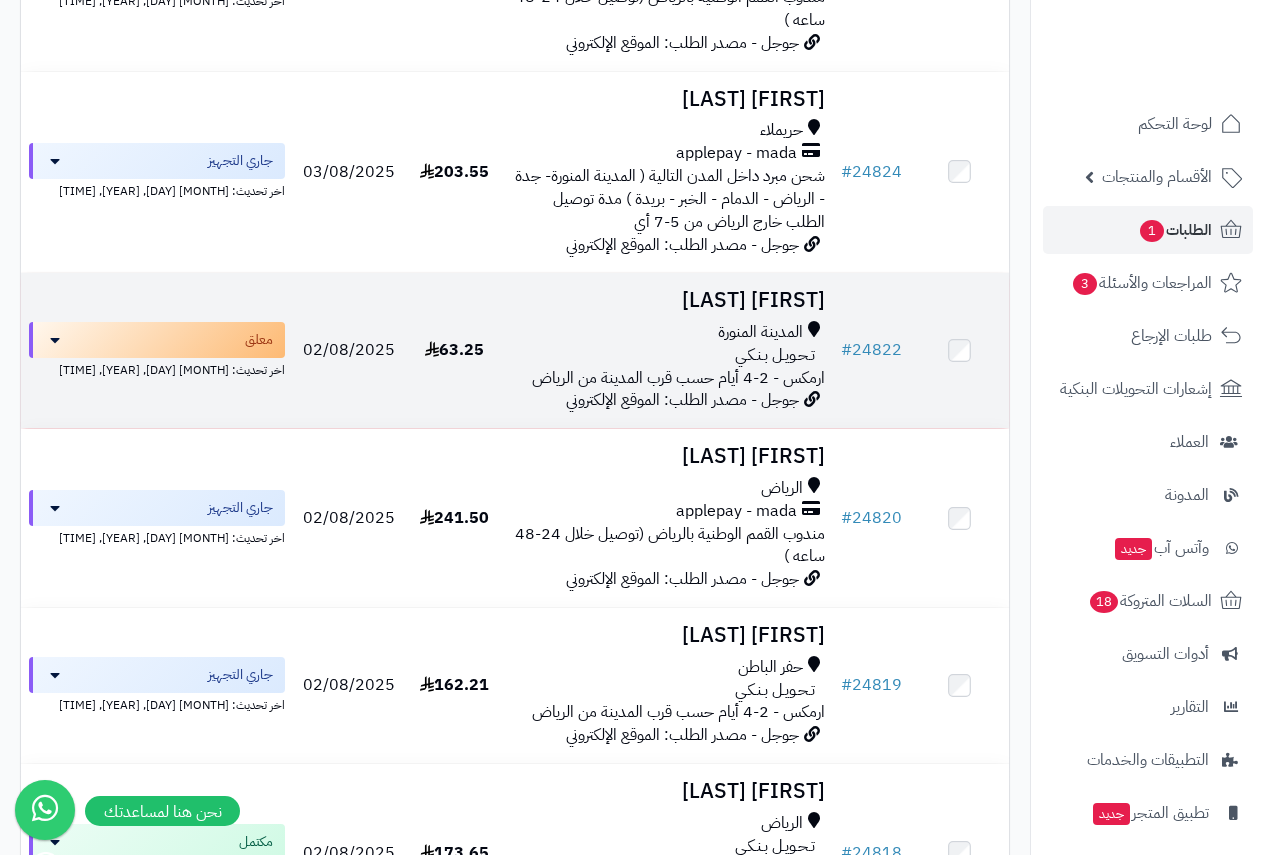 scroll, scrollTop: 417, scrollLeft: 0, axis: vertical 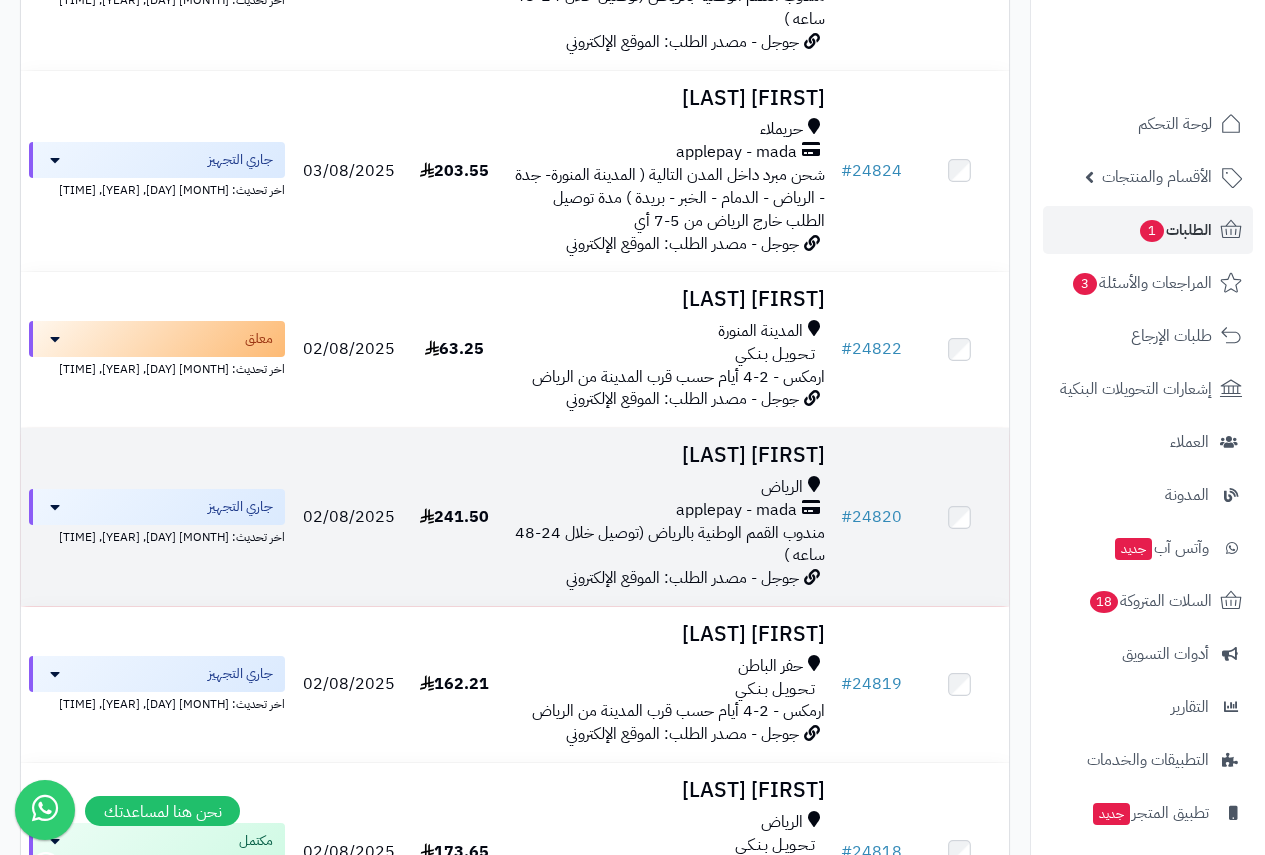 click on "[FIRST] [LAST]" at bounding box center [668, 455] 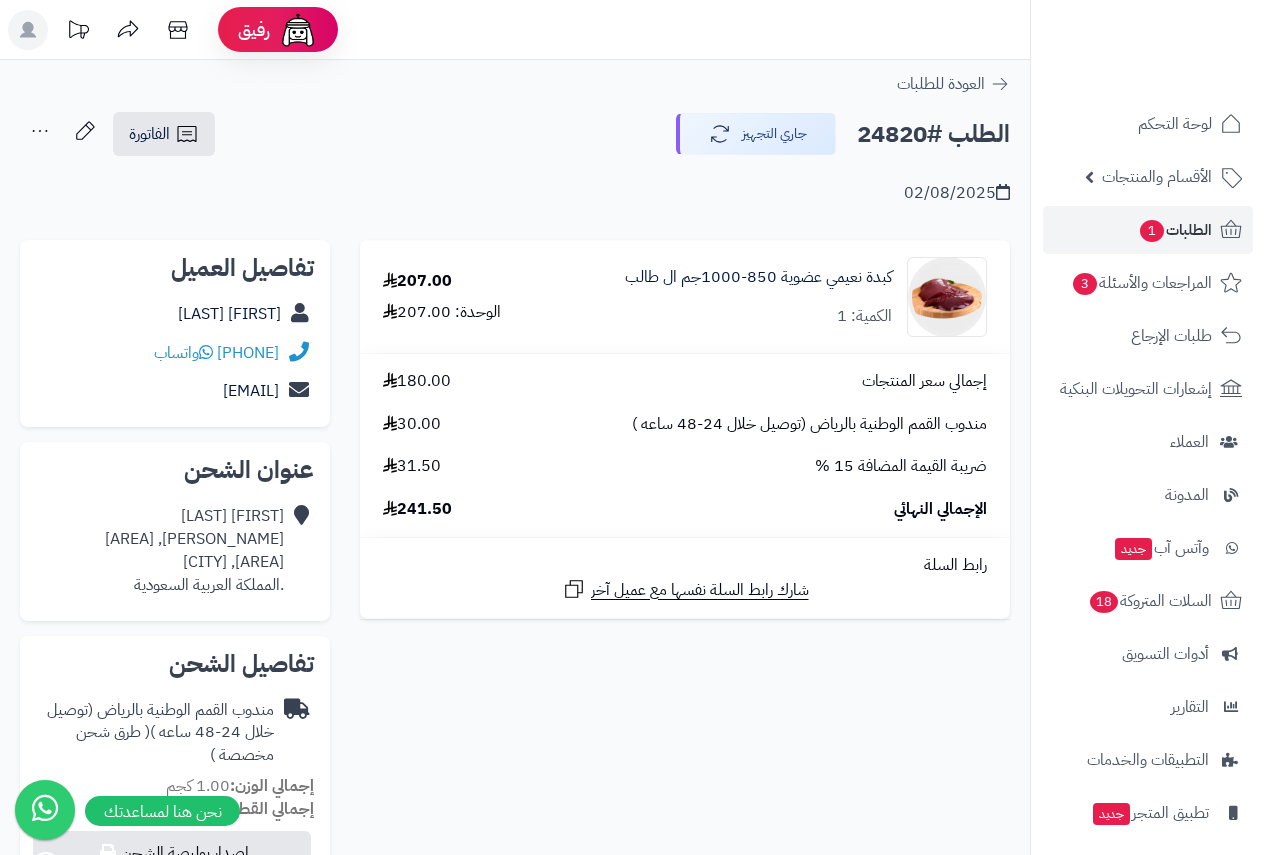 scroll, scrollTop: 0, scrollLeft: 0, axis: both 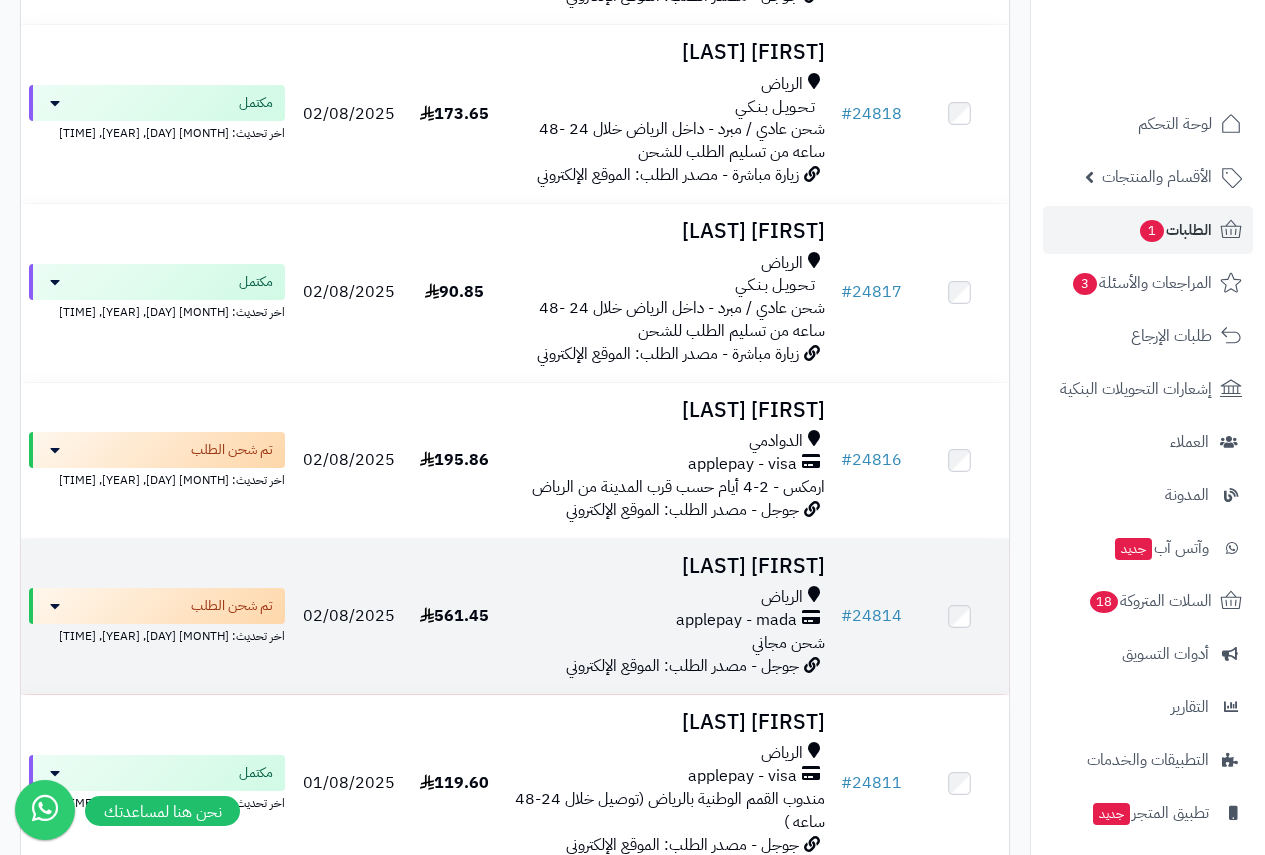 click on "الرياض" at bounding box center (782, 597) 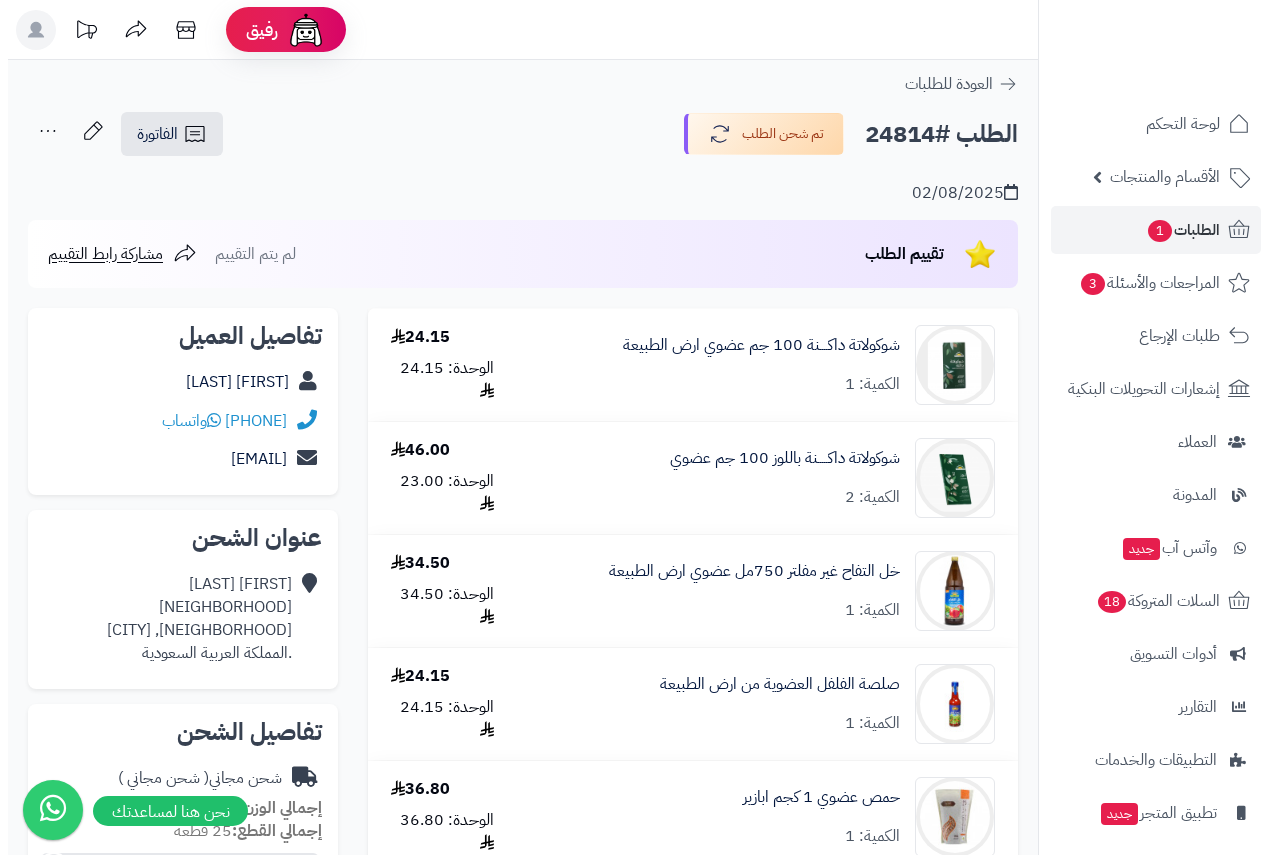 scroll, scrollTop: 0, scrollLeft: 0, axis: both 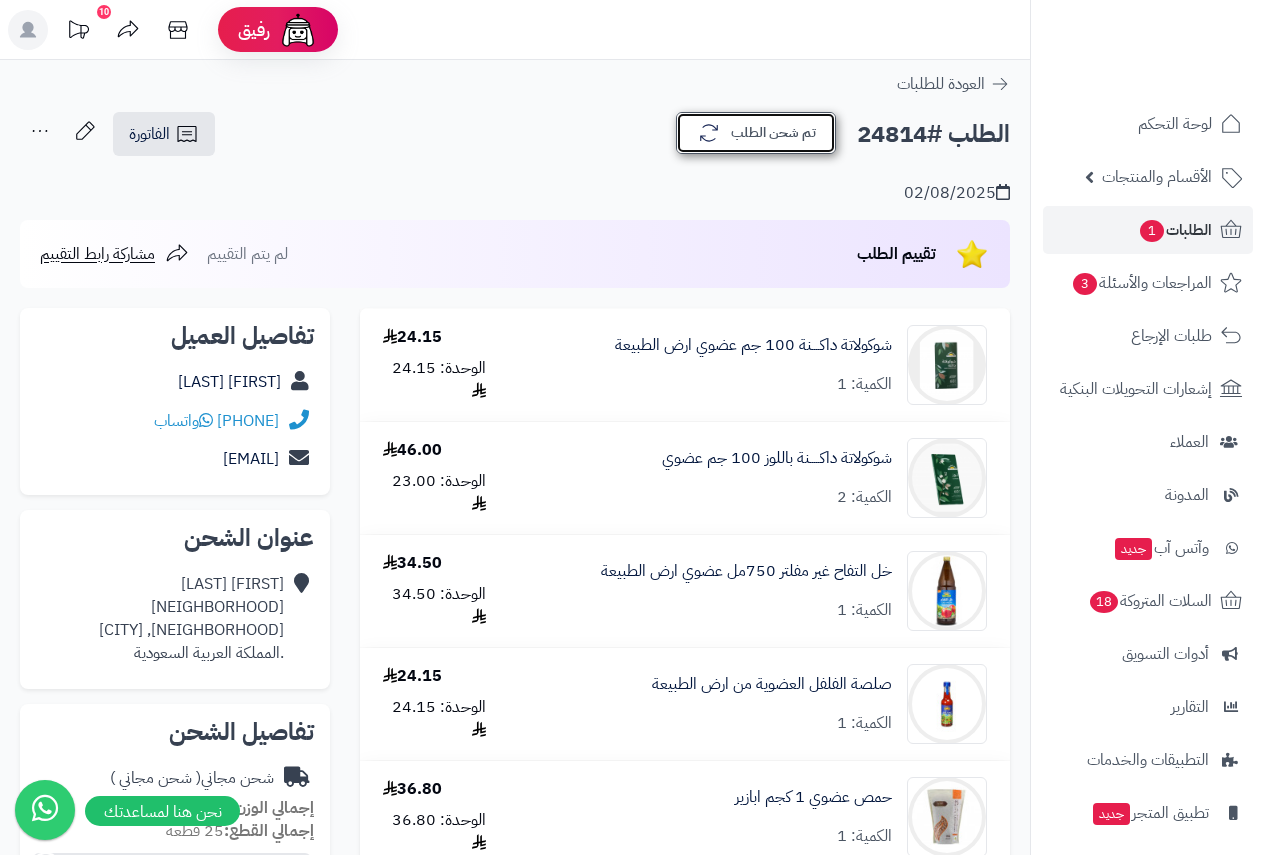click on "تم شحن الطلب" at bounding box center [756, 133] 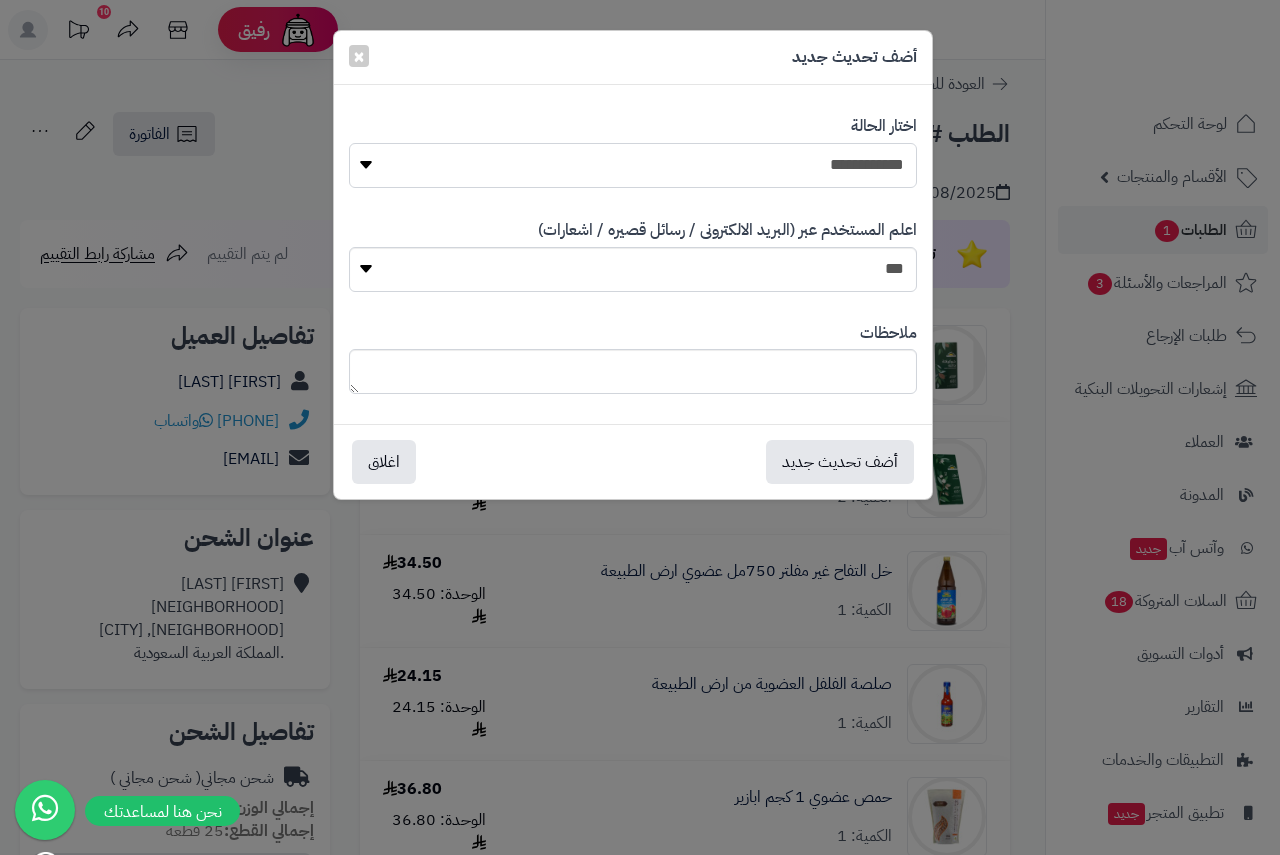 click on "**********" at bounding box center (633, 165) 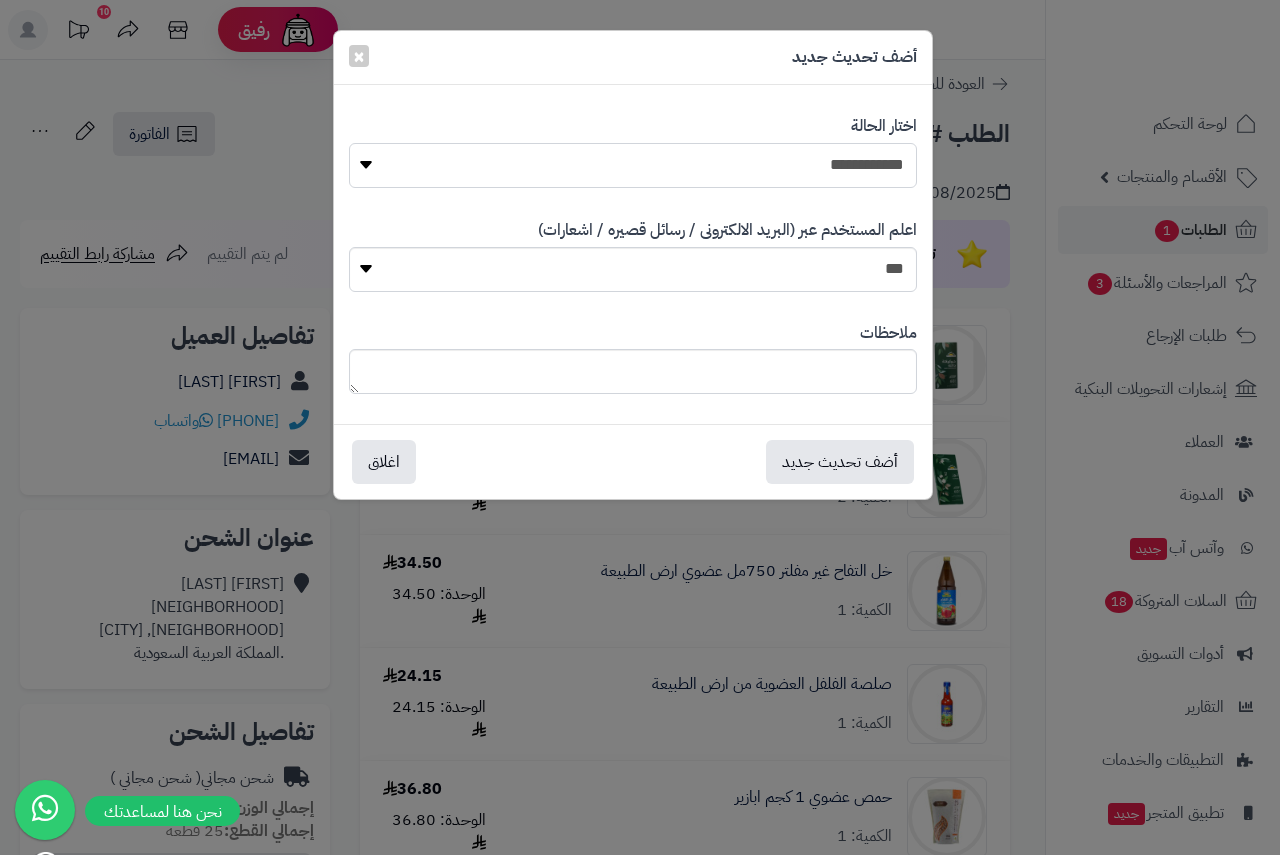 select on "*" 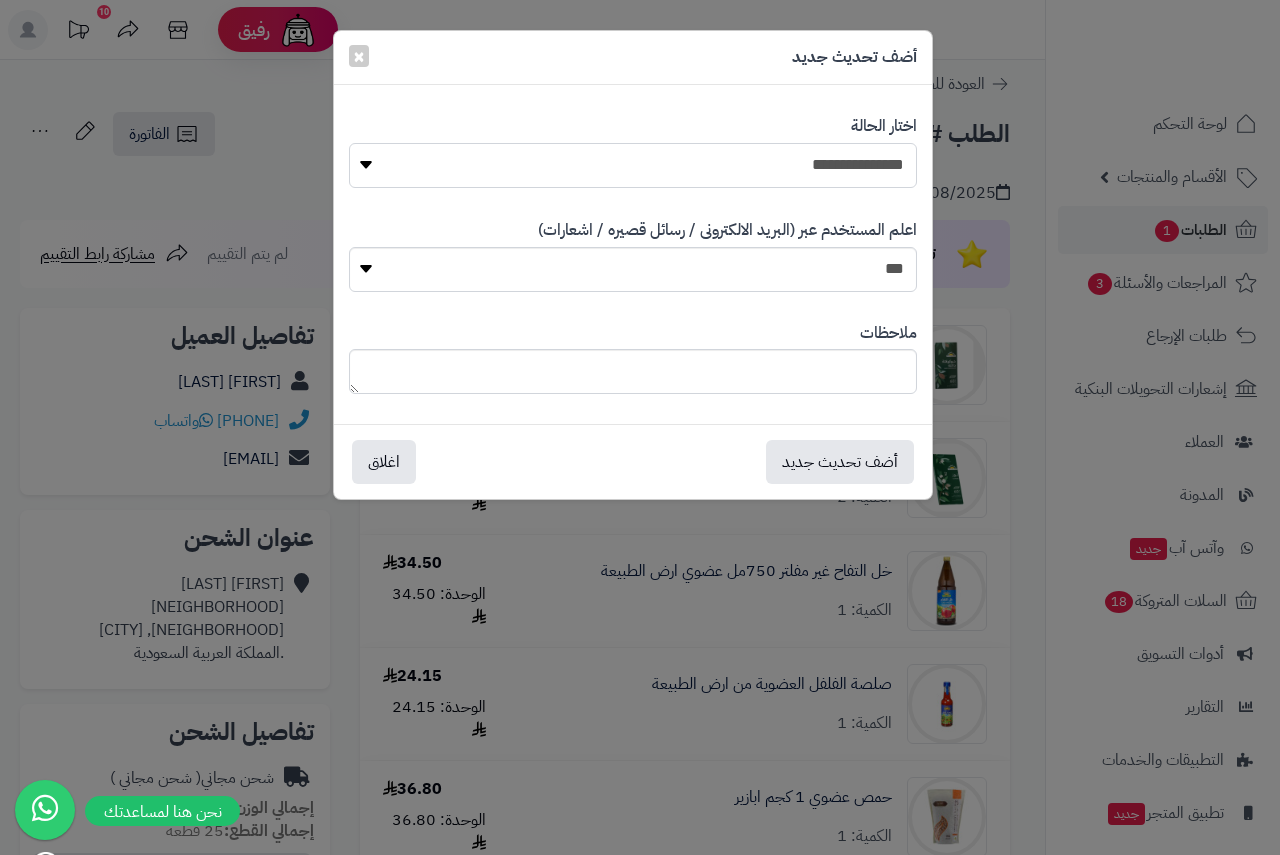 click on "**********" at bounding box center [633, 165] 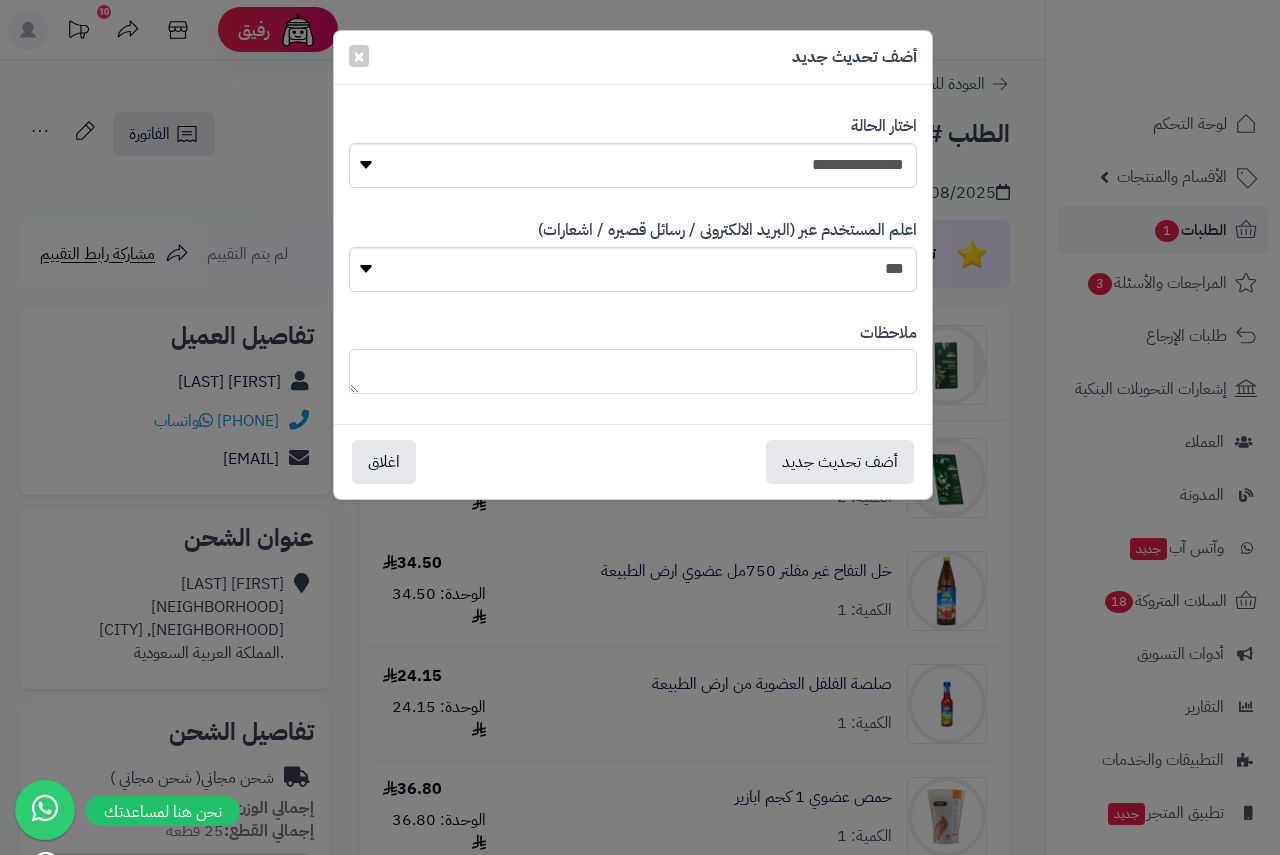 click at bounding box center [633, 371] 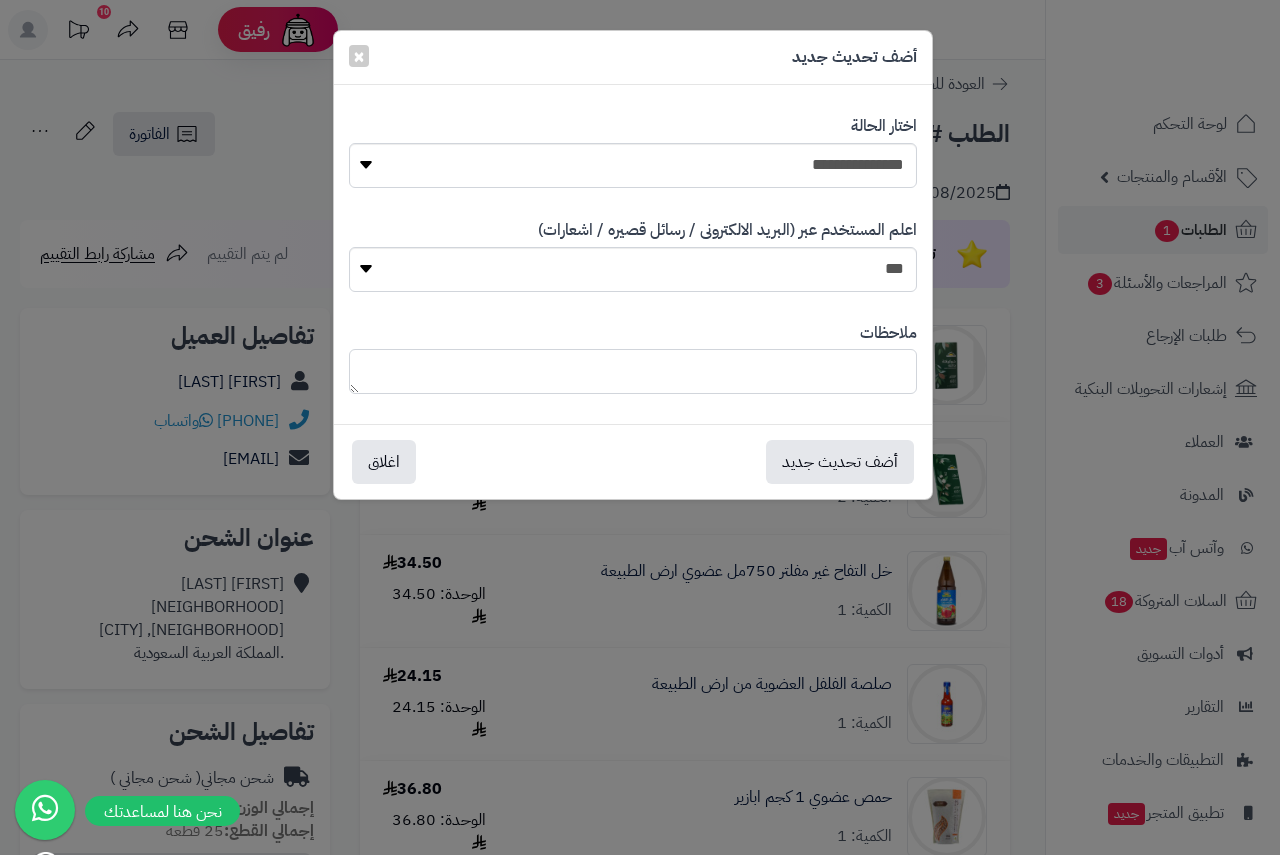 paste on "**********" 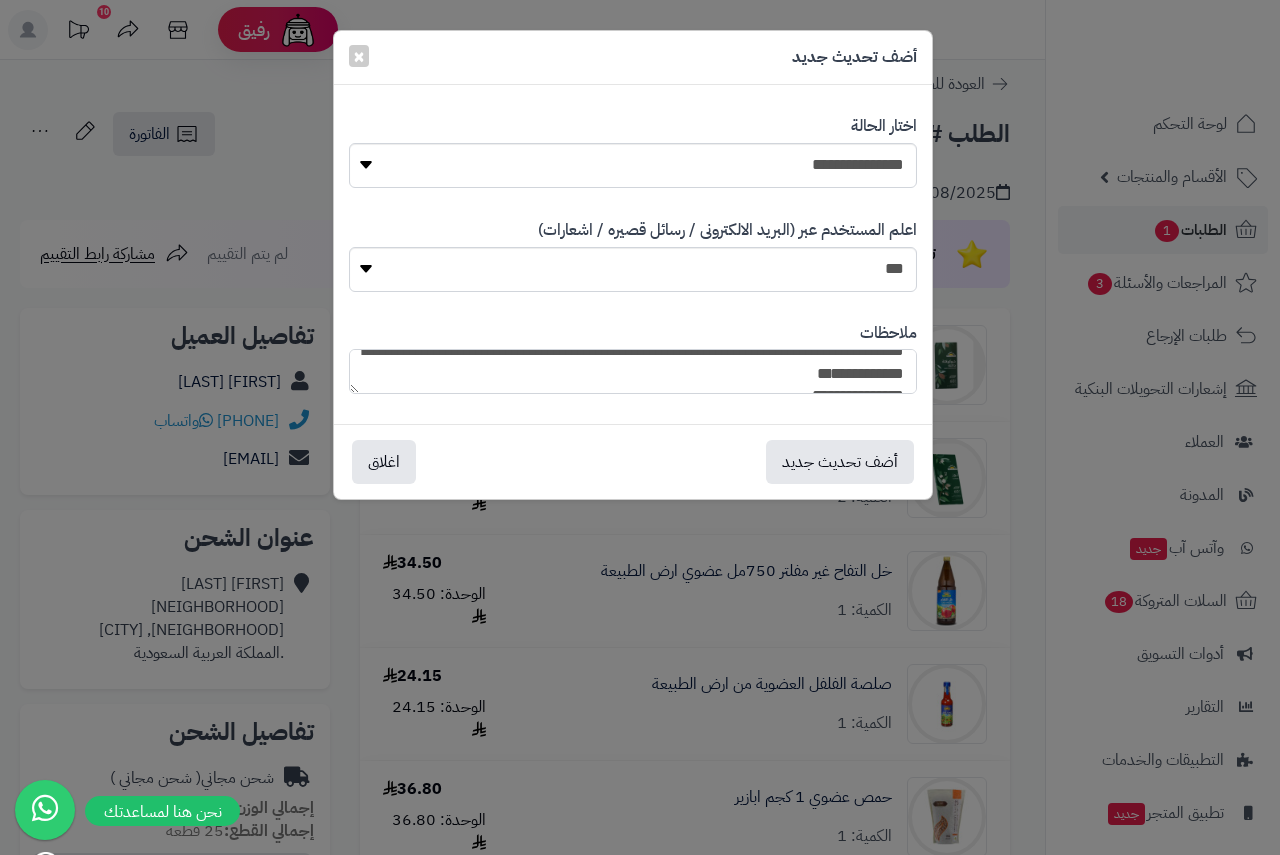 scroll, scrollTop: 27, scrollLeft: 0, axis: vertical 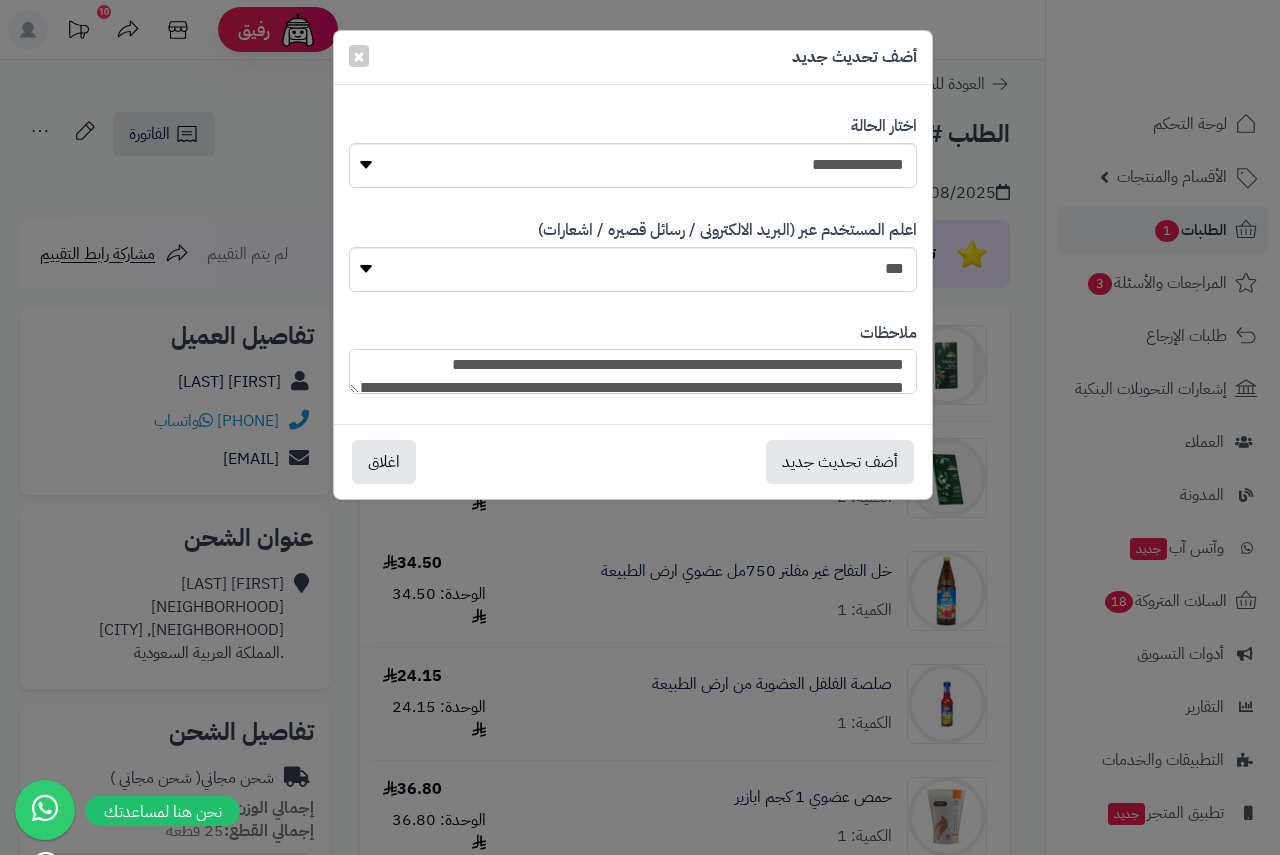 click on "**********" at bounding box center [633, 371] 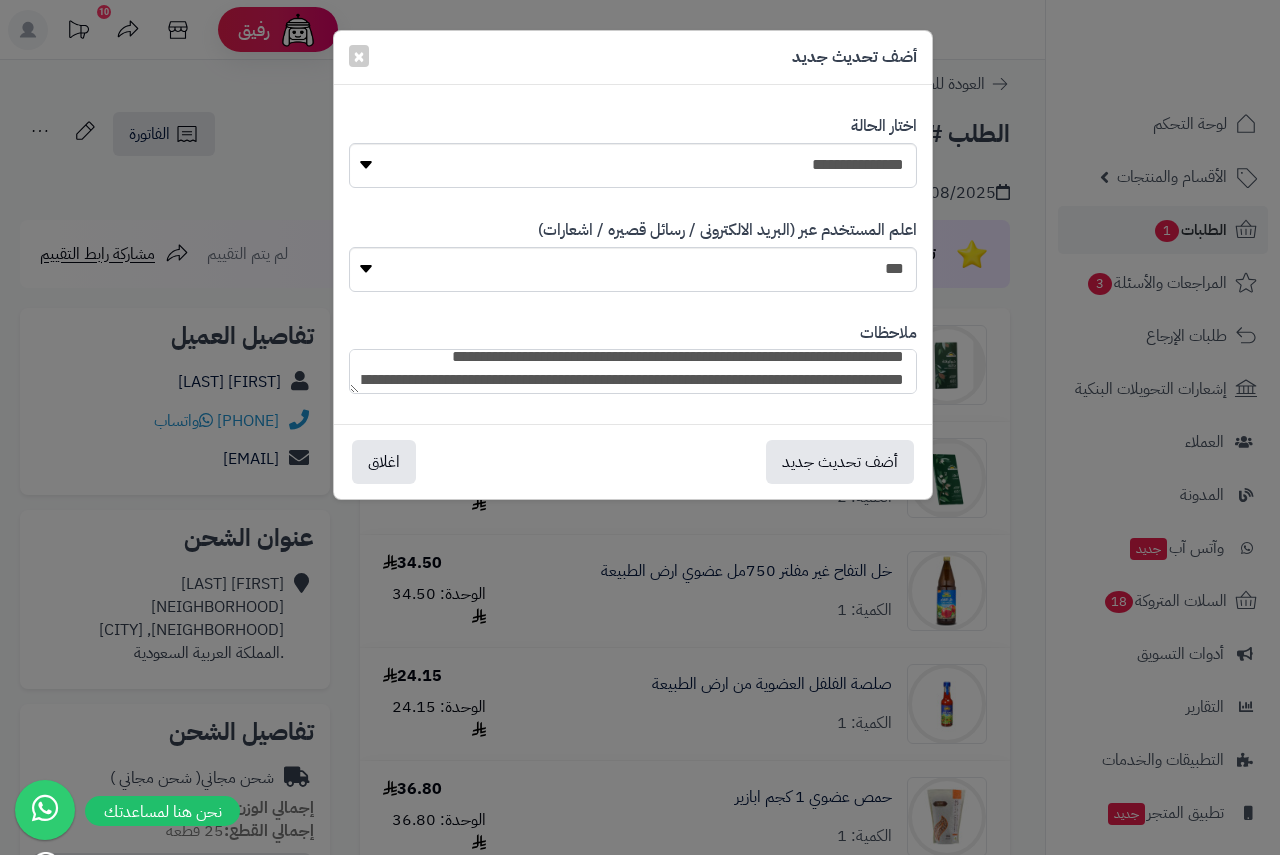 click on "**********" at bounding box center (633, 371) 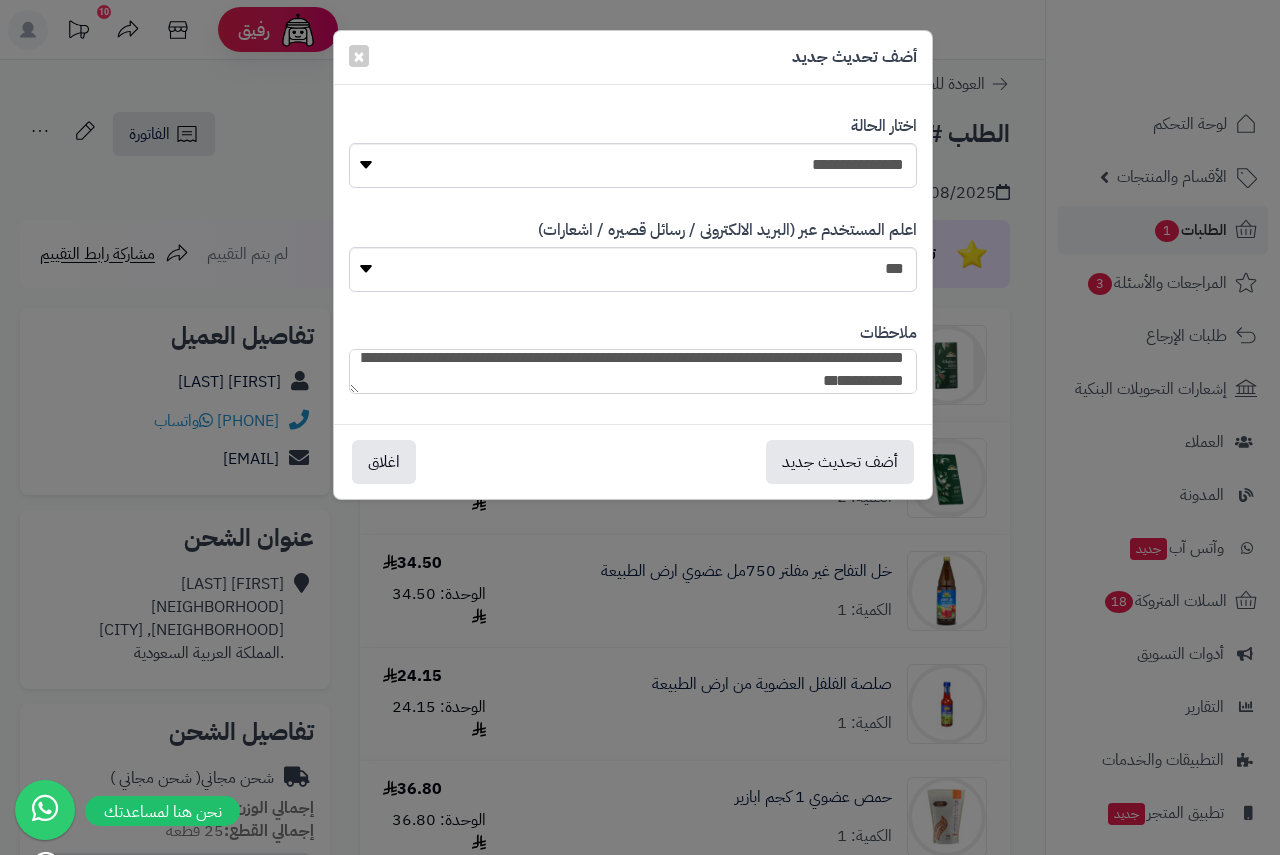 click on "**********" at bounding box center (633, 371) 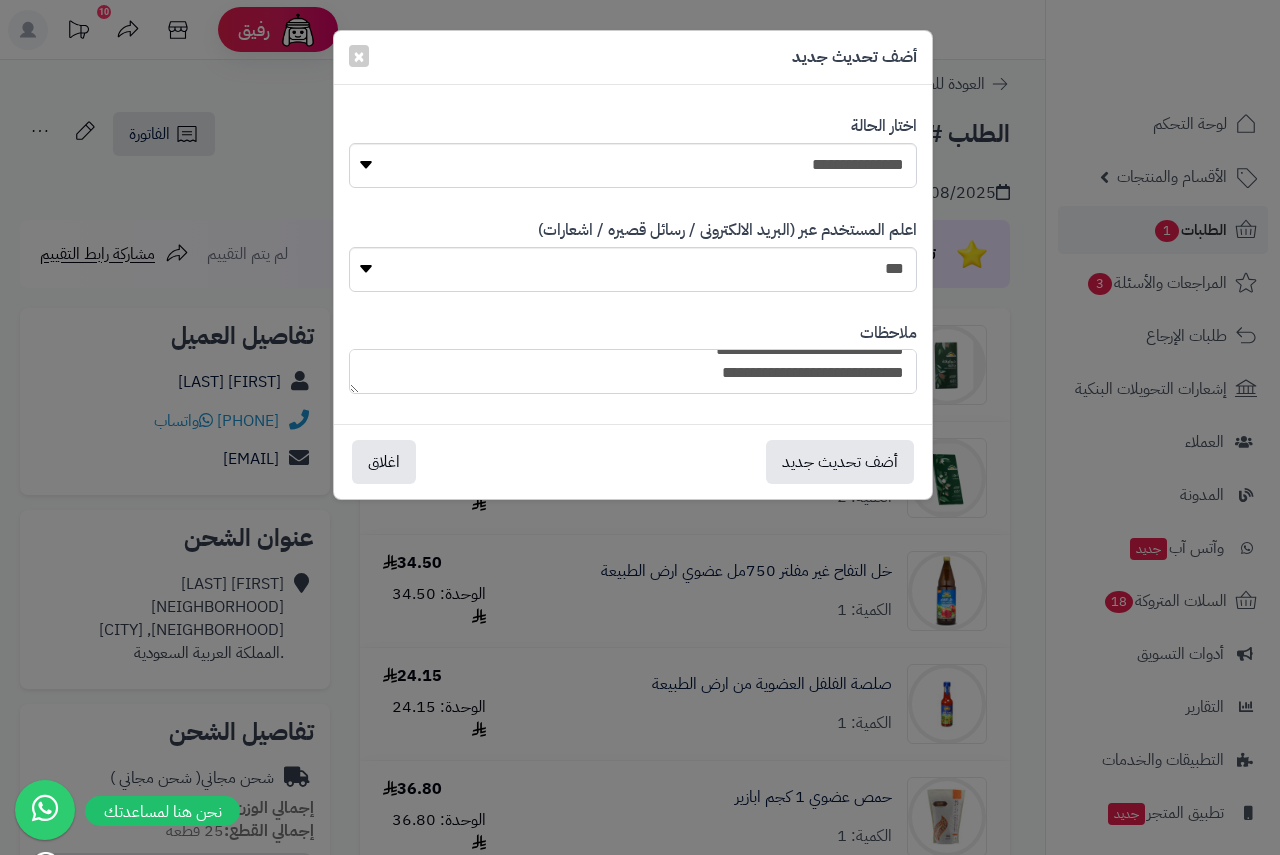 click on "**********" at bounding box center (633, 371) 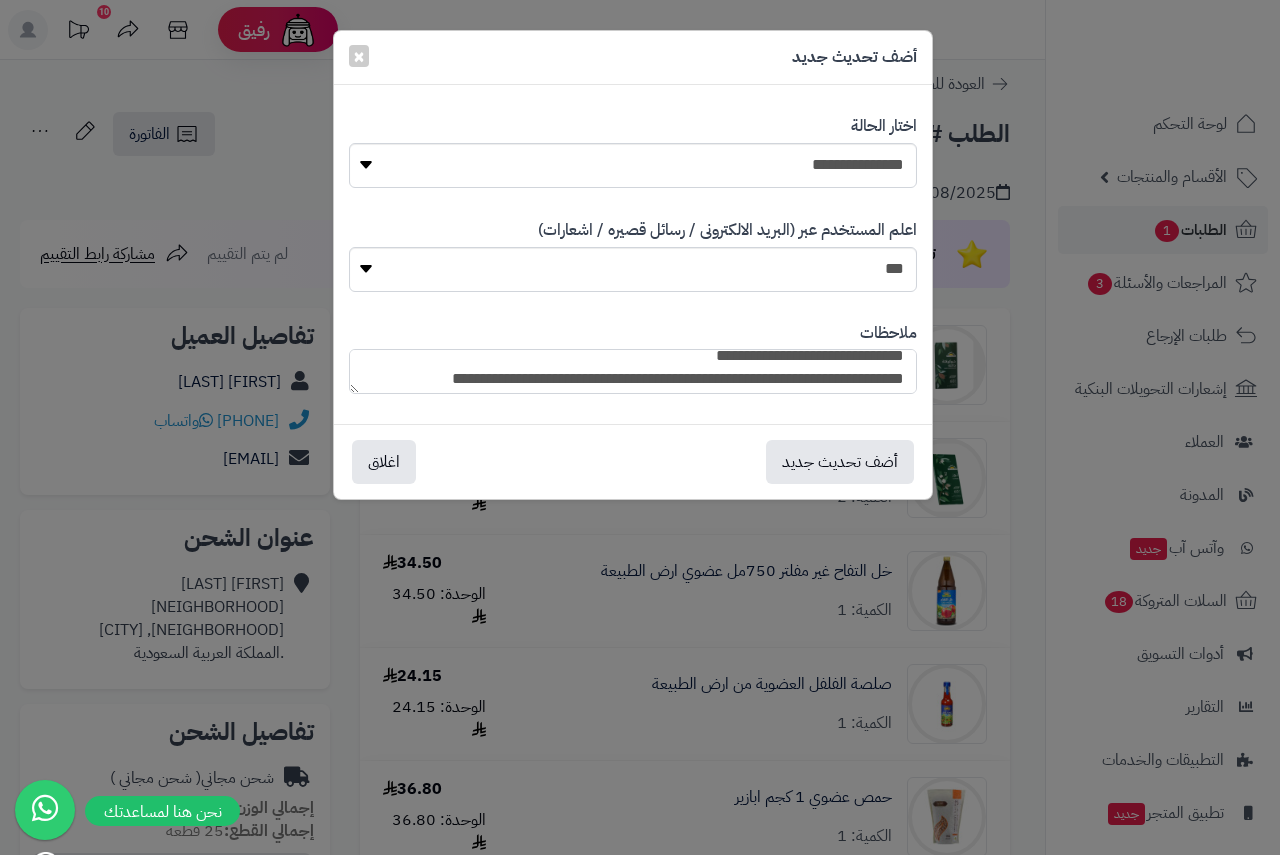scroll, scrollTop: 0, scrollLeft: 0, axis: both 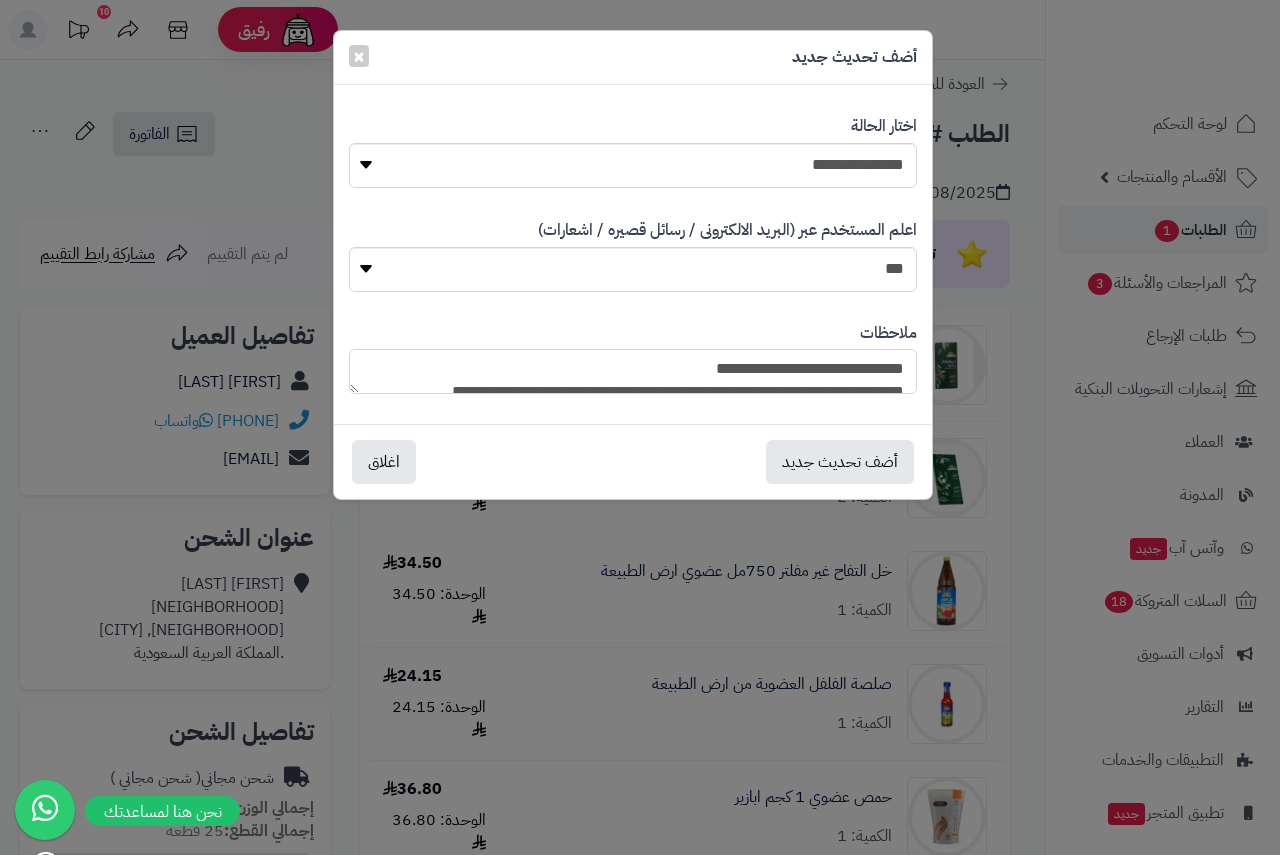 click on "**********" at bounding box center (633, 371) 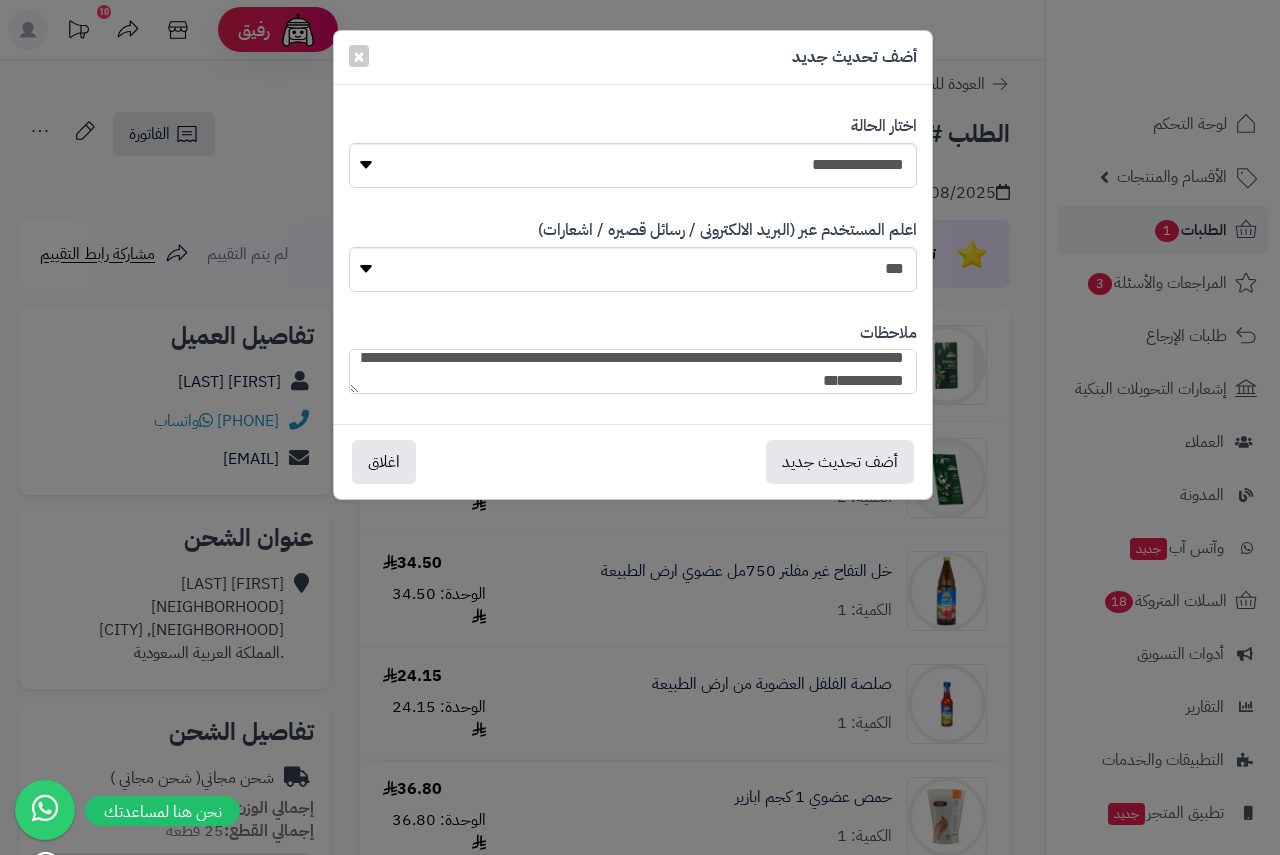 scroll, scrollTop: 80, scrollLeft: 0, axis: vertical 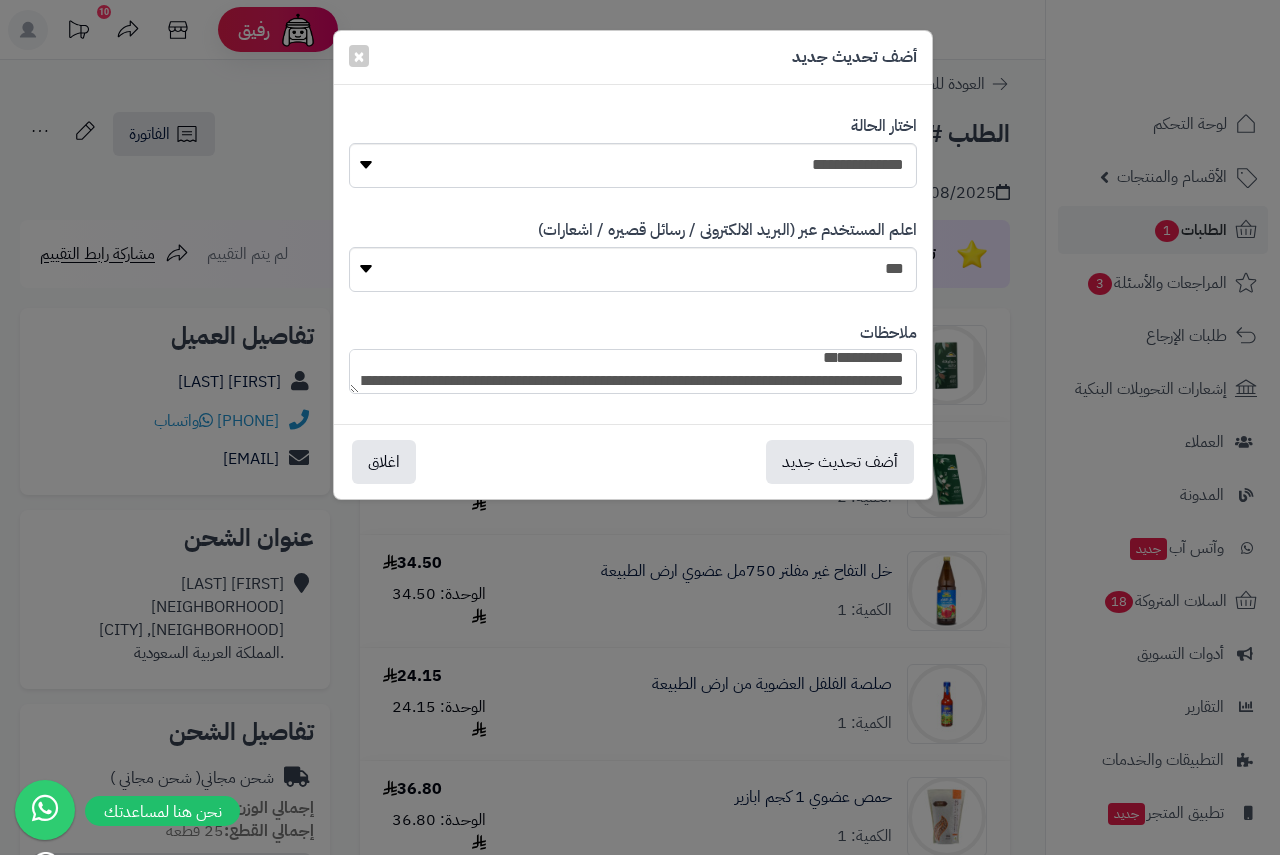 click on "**********" at bounding box center [633, 371] 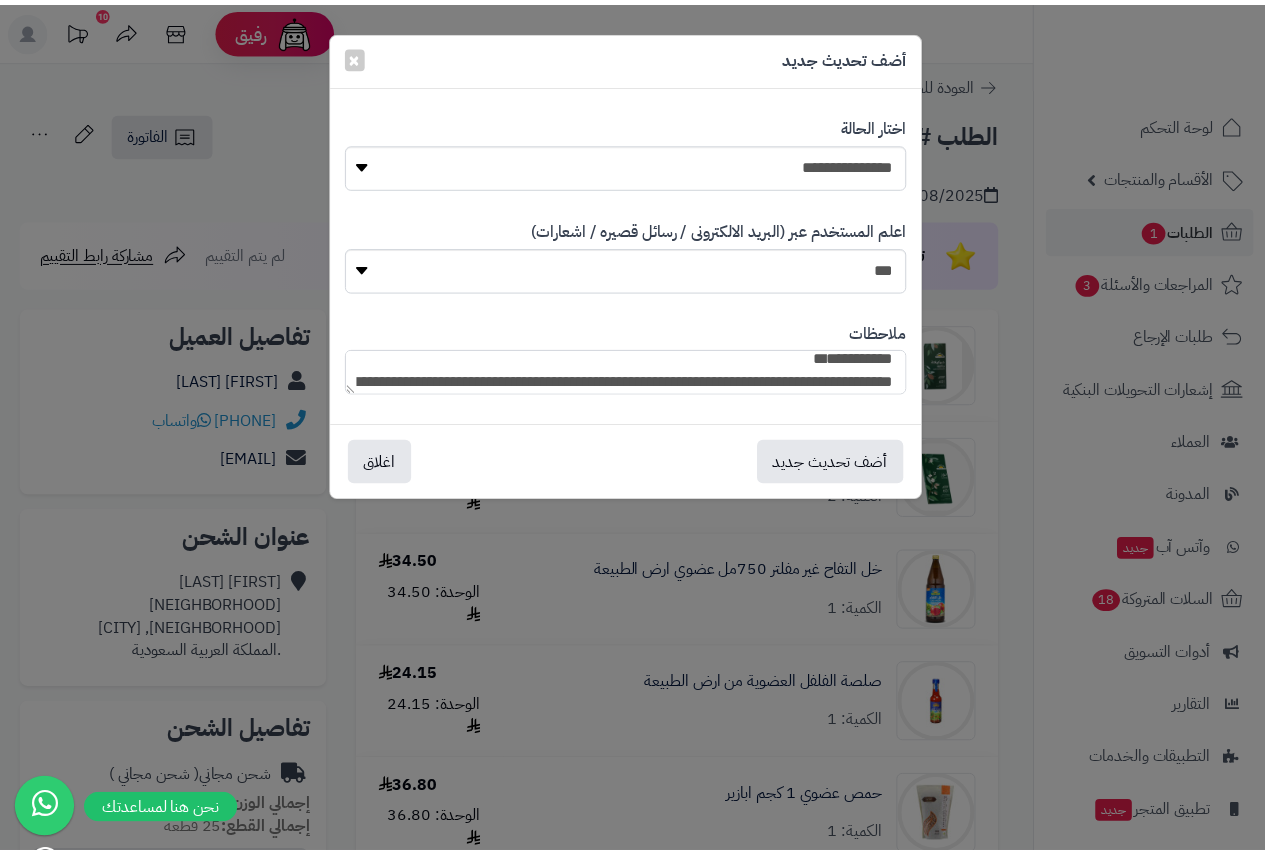 scroll, scrollTop: 0, scrollLeft: 0, axis: both 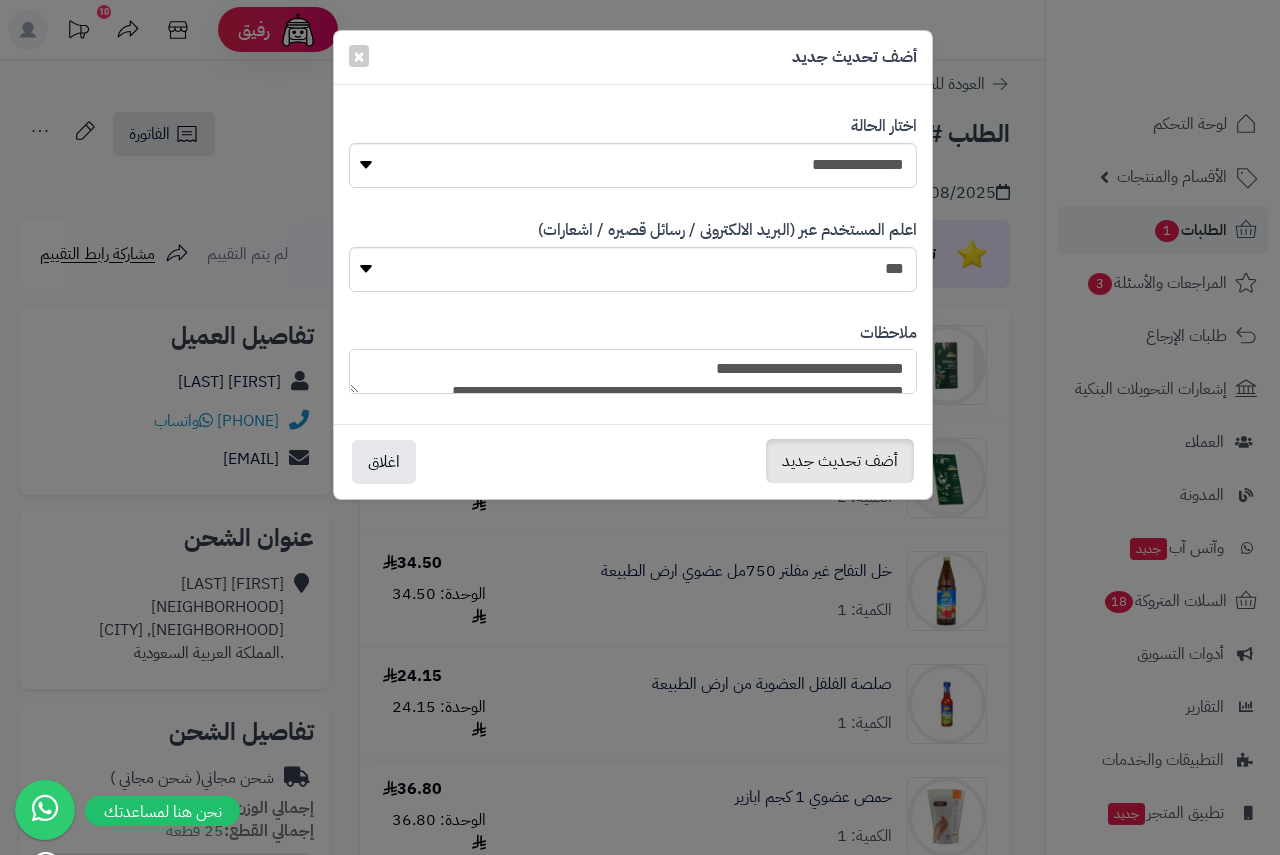 type on "**********" 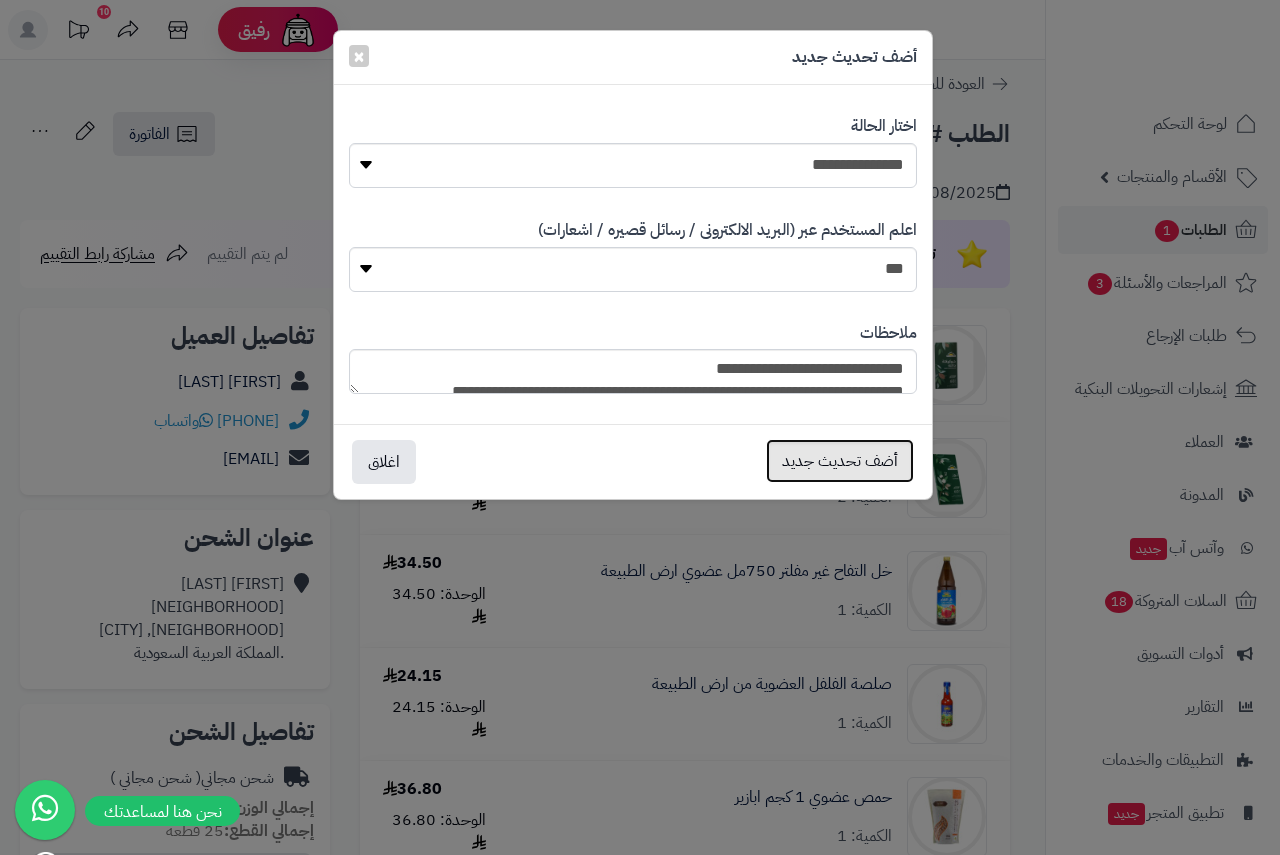 click on "أضف تحديث جديد" at bounding box center (840, 461) 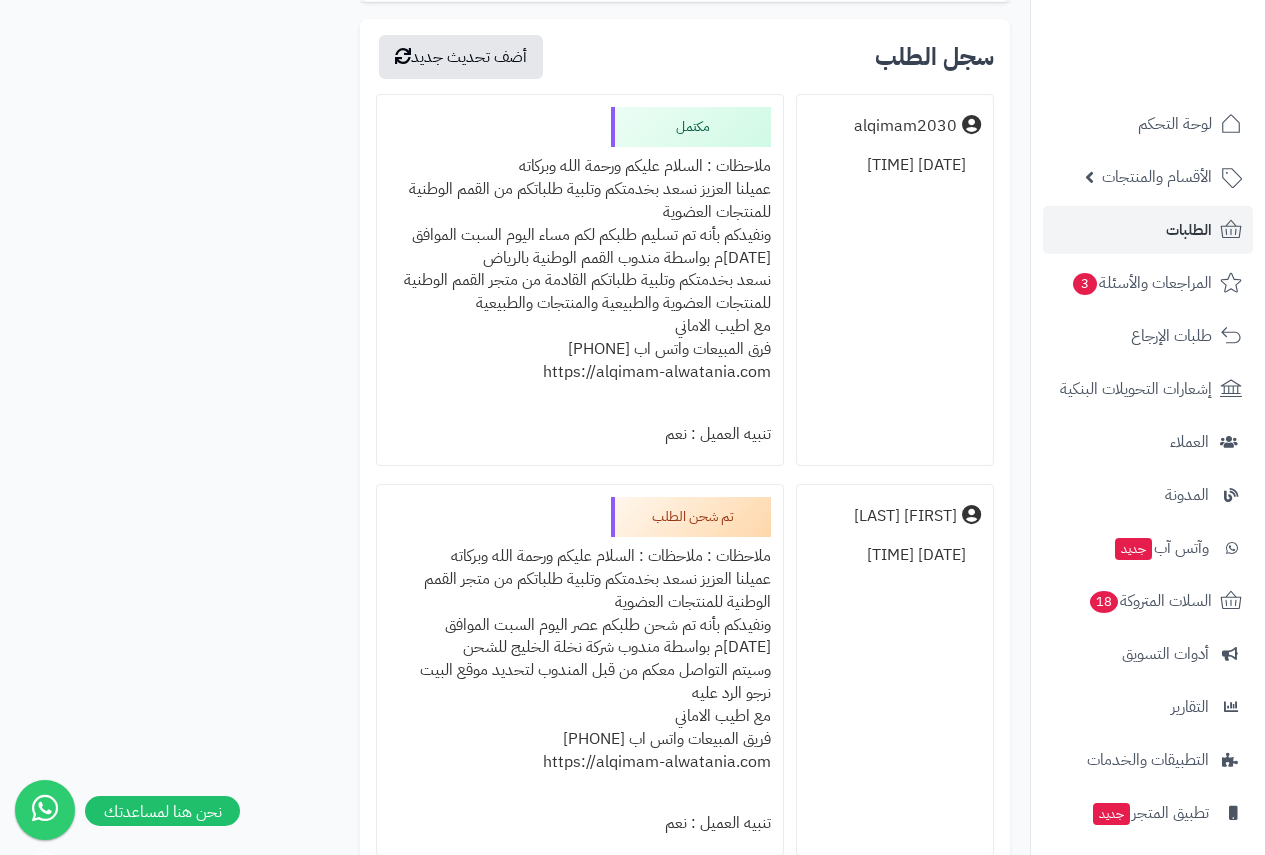 scroll, scrollTop: 2917, scrollLeft: 0, axis: vertical 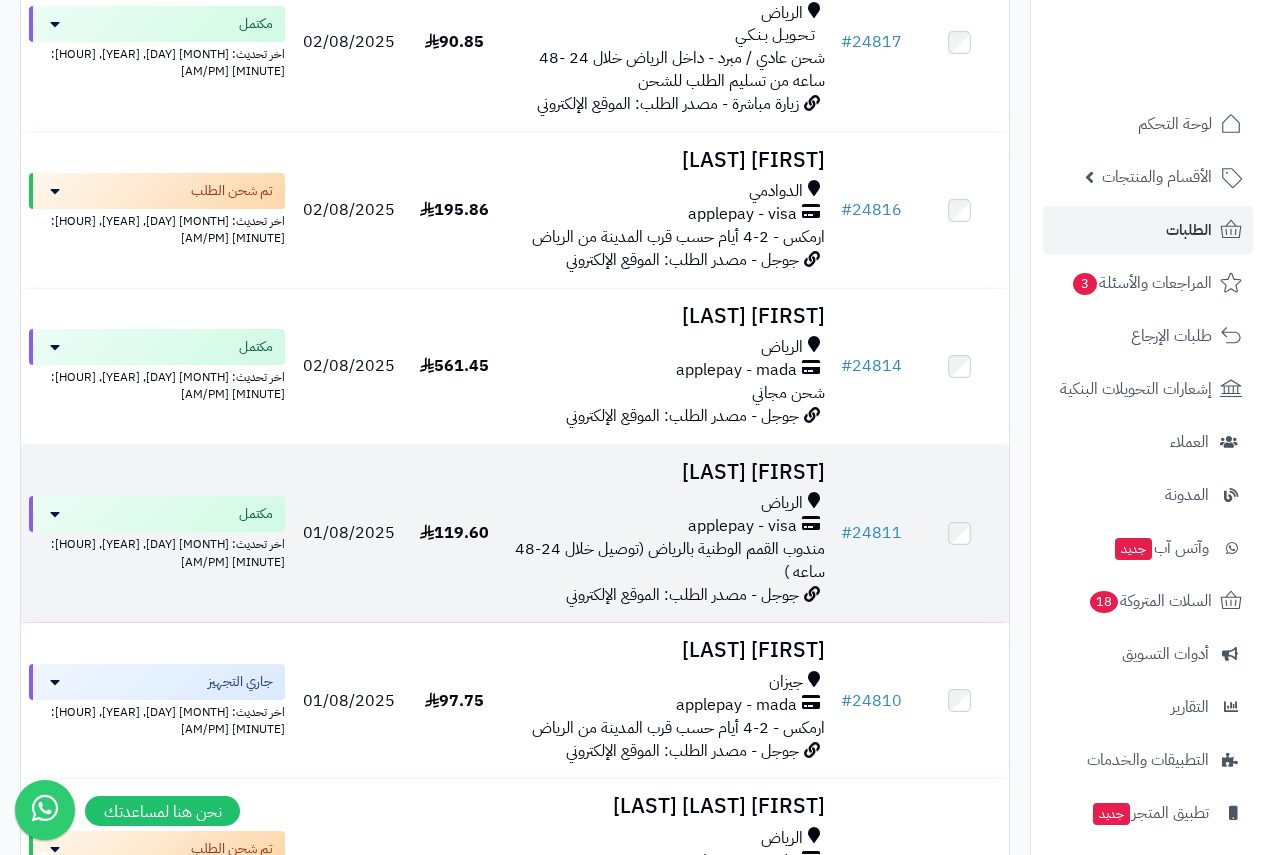 click on "[FIRST] [LAST]" at bounding box center [668, 472] 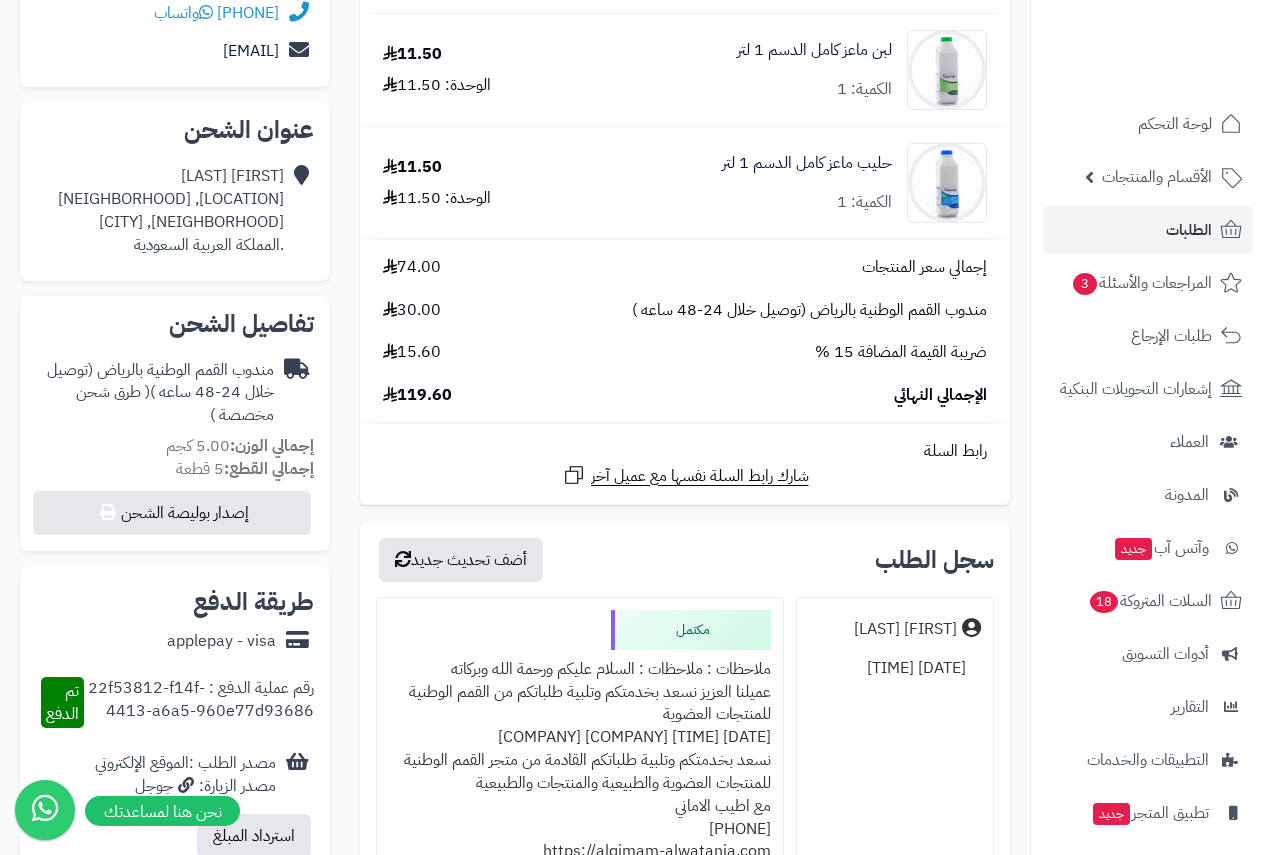 scroll, scrollTop: 500, scrollLeft: 0, axis: vertical 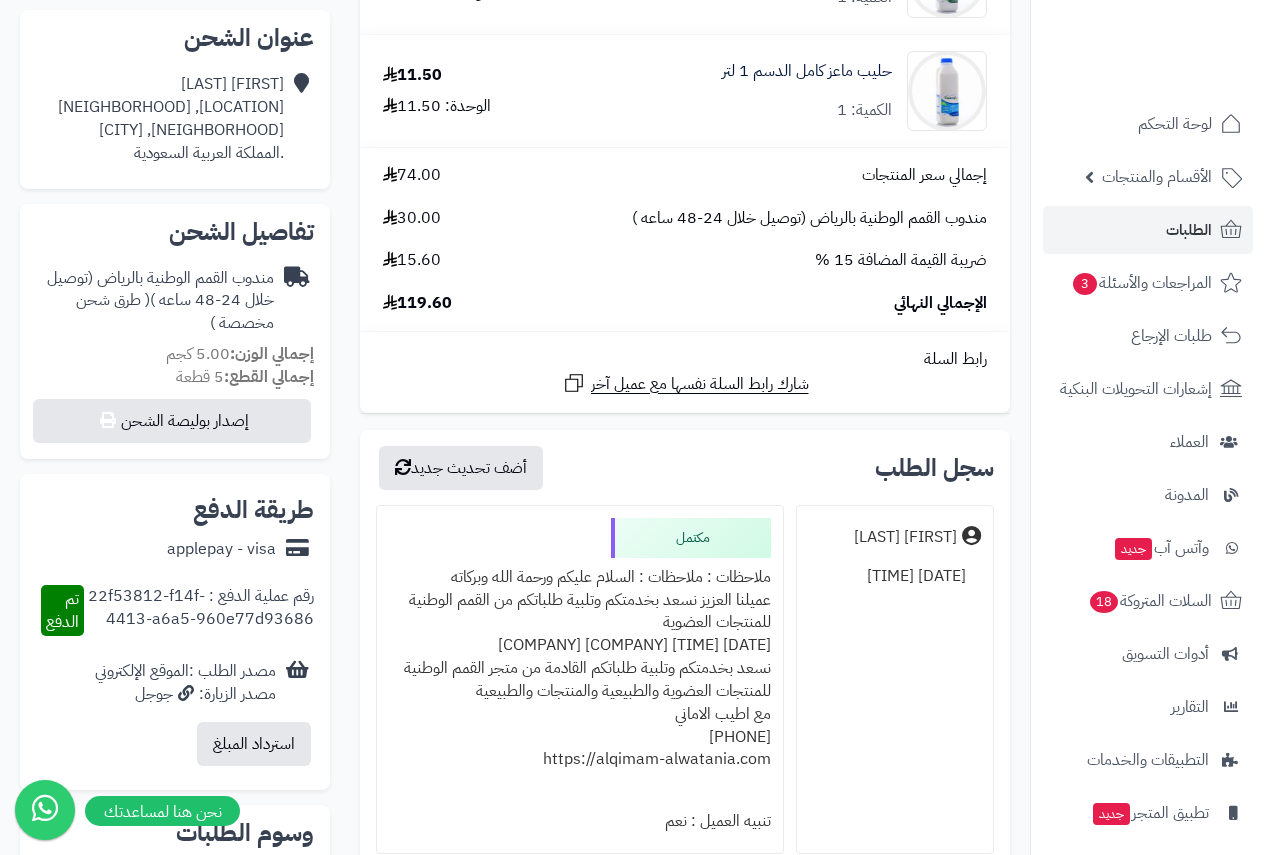 click at bounding box center [1147, 43] 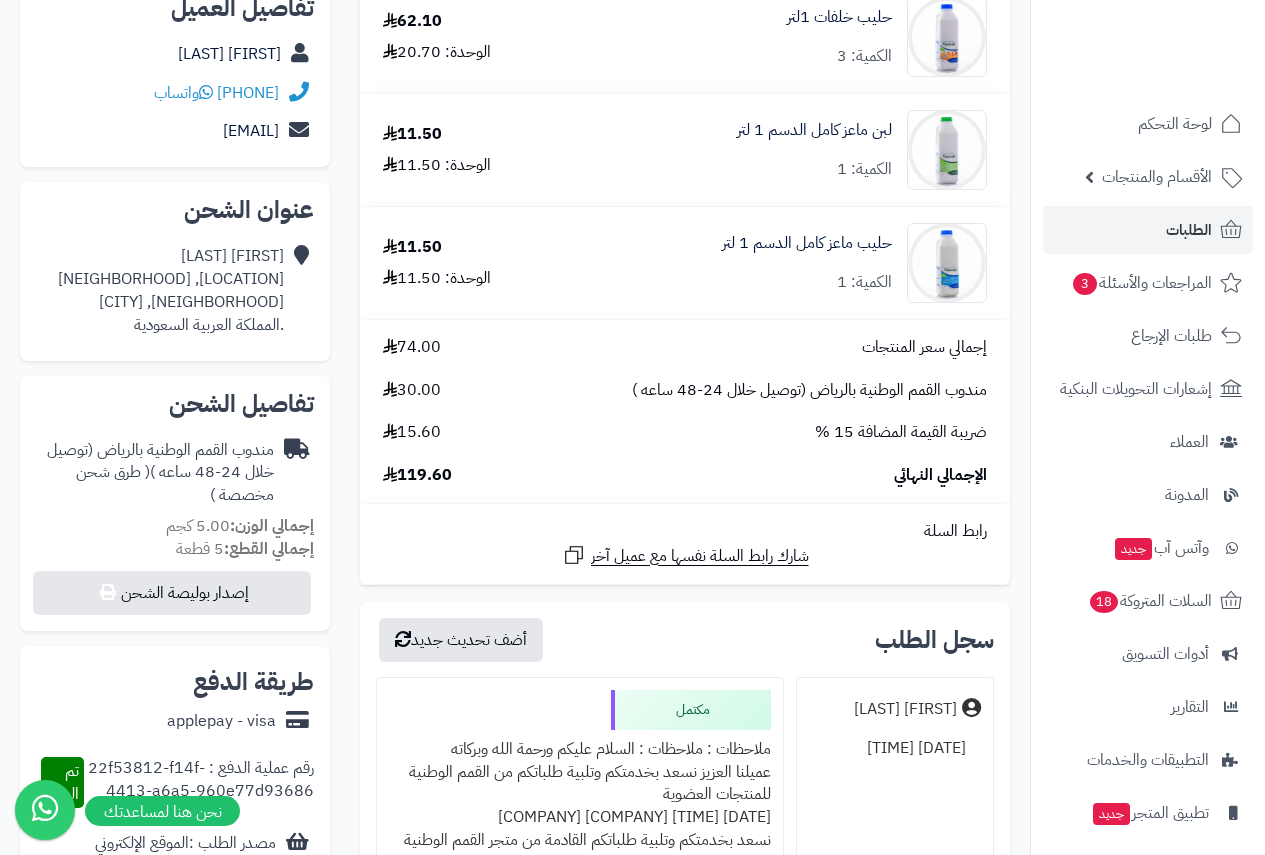 scroll, scrollTop: 167, scrollLeft: 0, axis: vertical 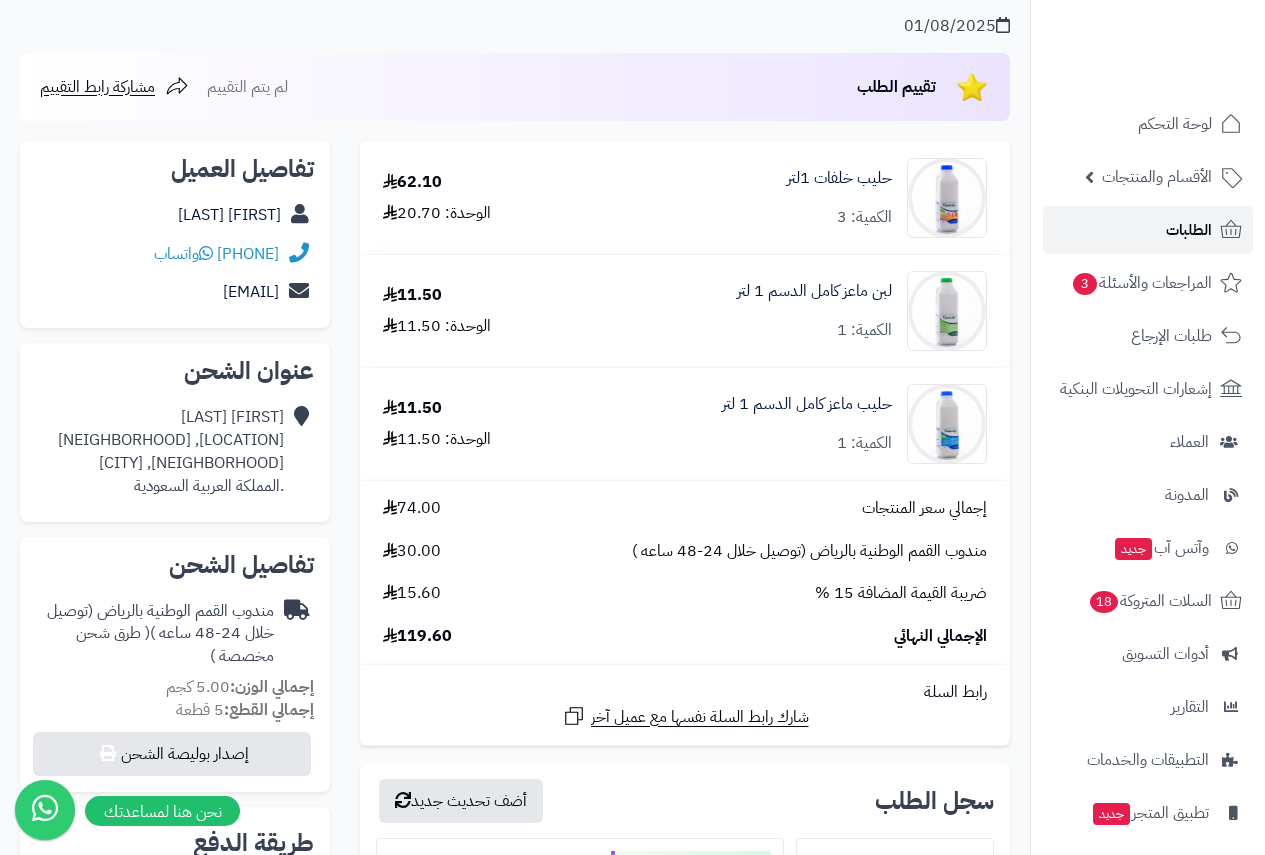click on "الطلبات" at bounding box center (1189, 230) 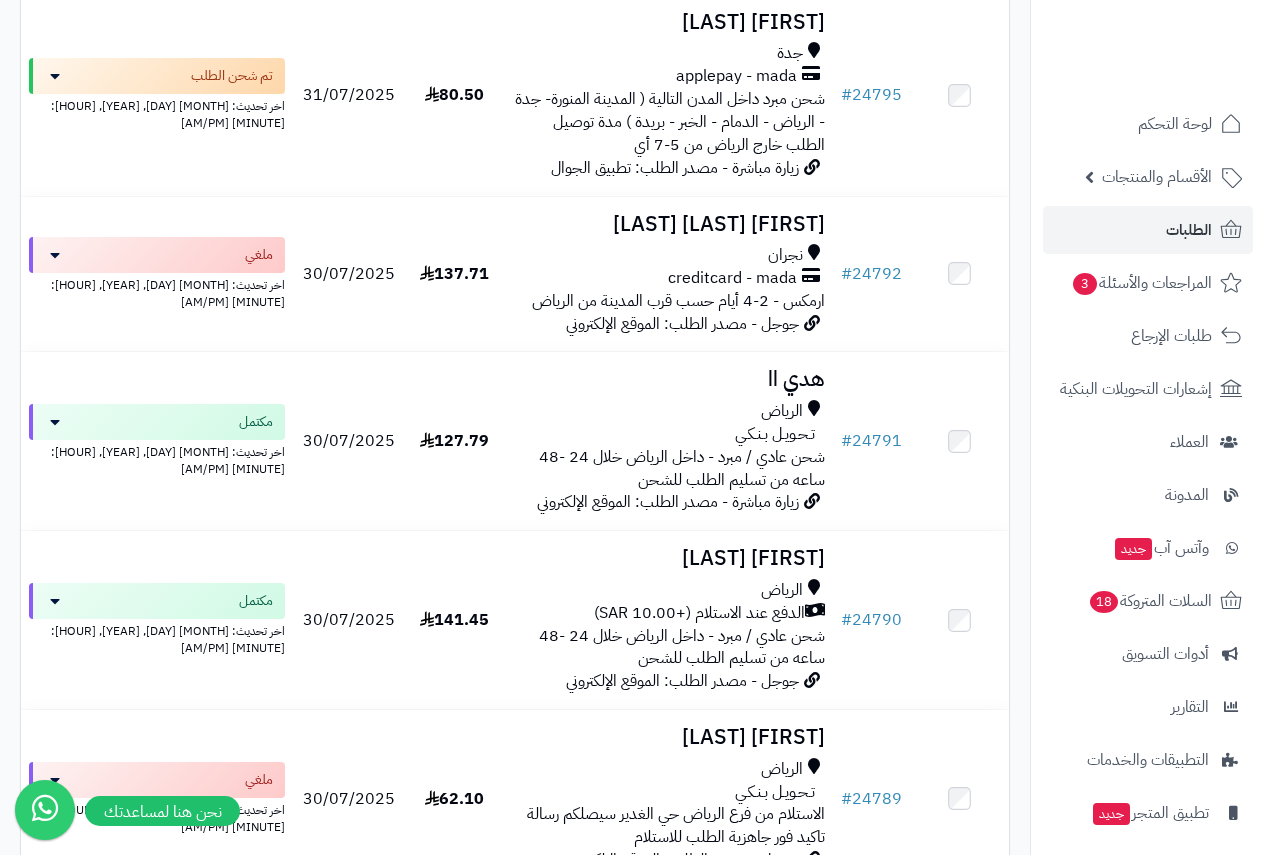scroll, scrollTop: 5033, scrollLeft: 0, axis: vertical 